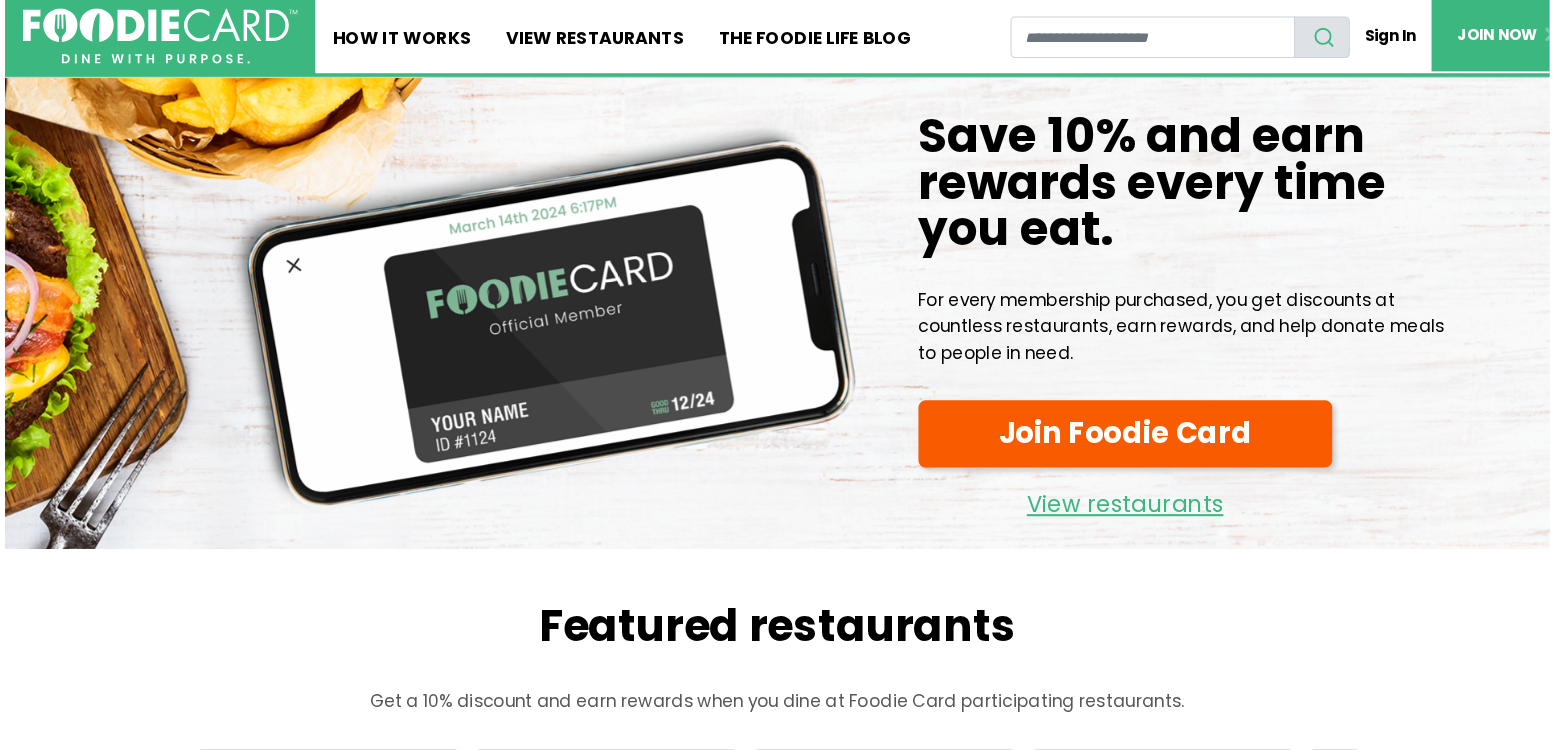 scroll, scrollTop: 0, scrollLeft: 0, axis: both 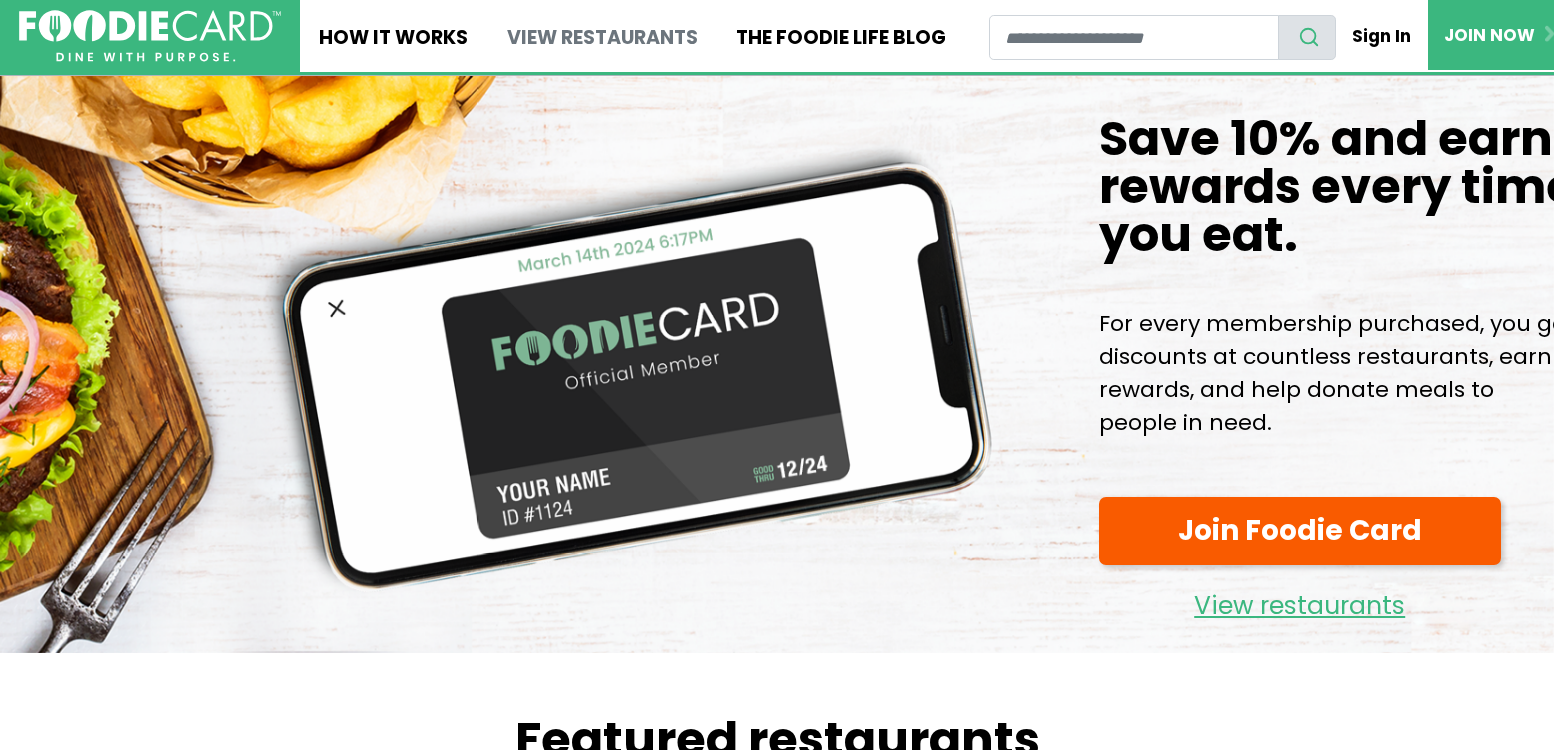 click on "View restaurants" at bounding box center (601, 36) 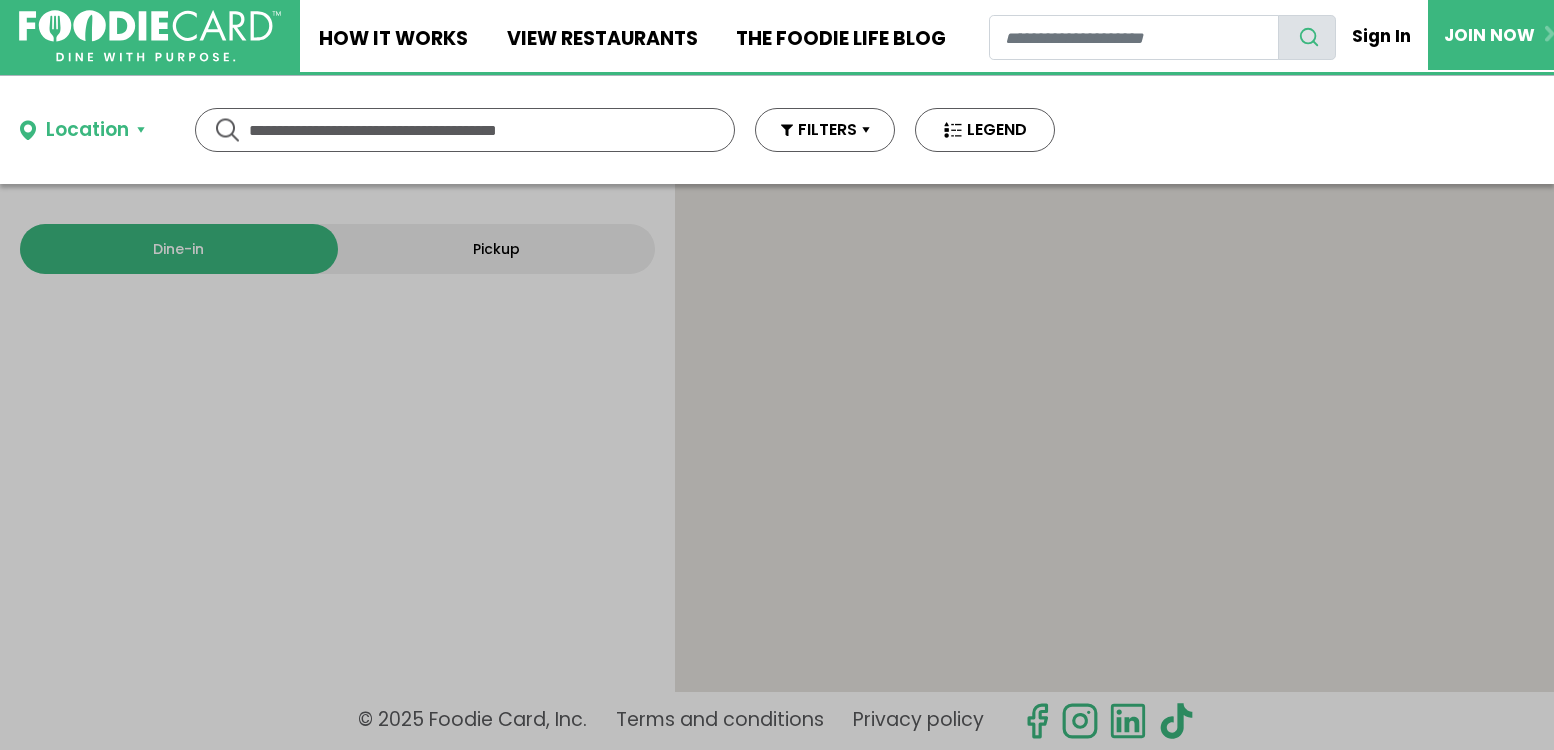 scroll, scrollTop: 0, scrollLeft: 0, axis: both 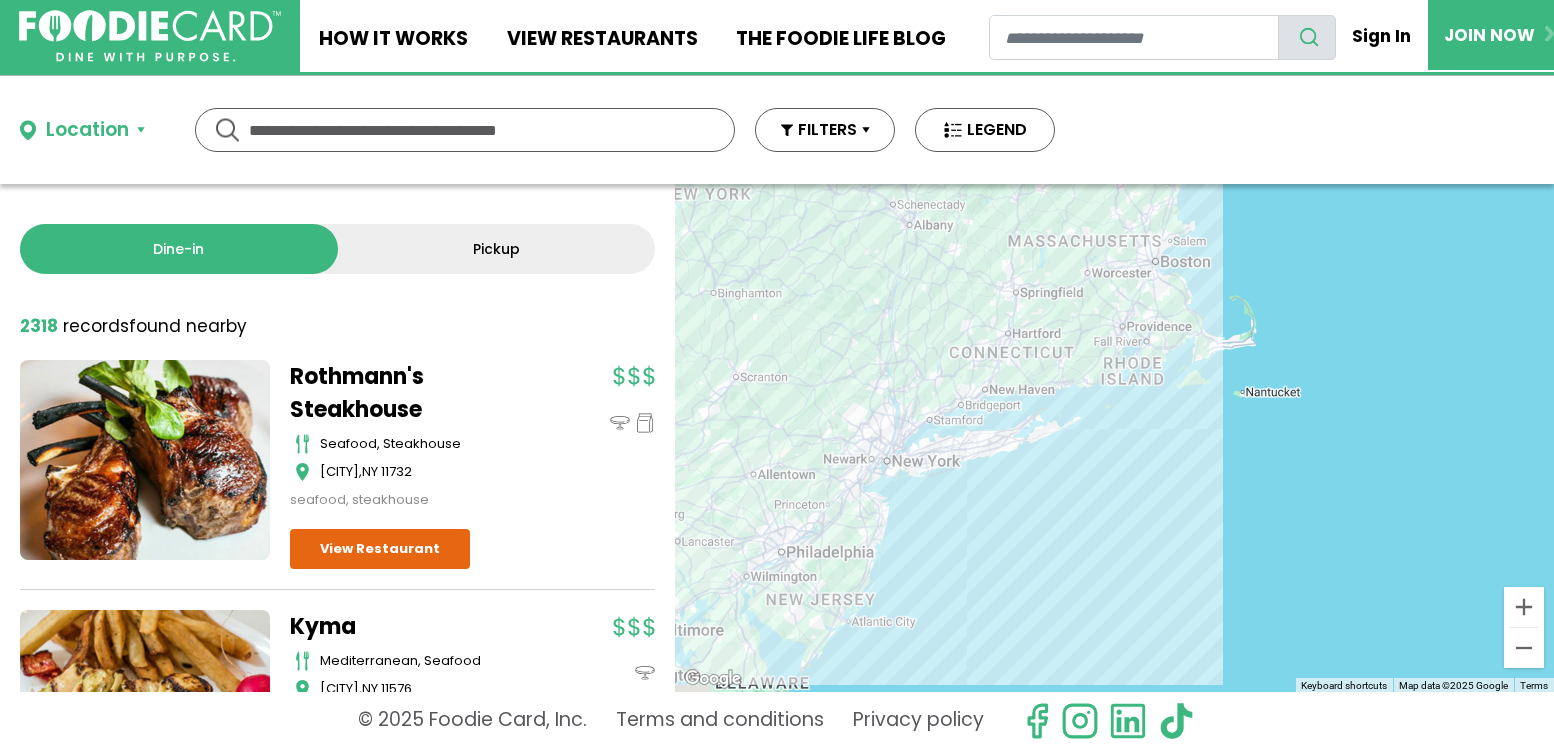 drag, startPoint x: 1174, startPoint y: 483, endPoint x: 919, endPoint y: 473, distance: 255.196 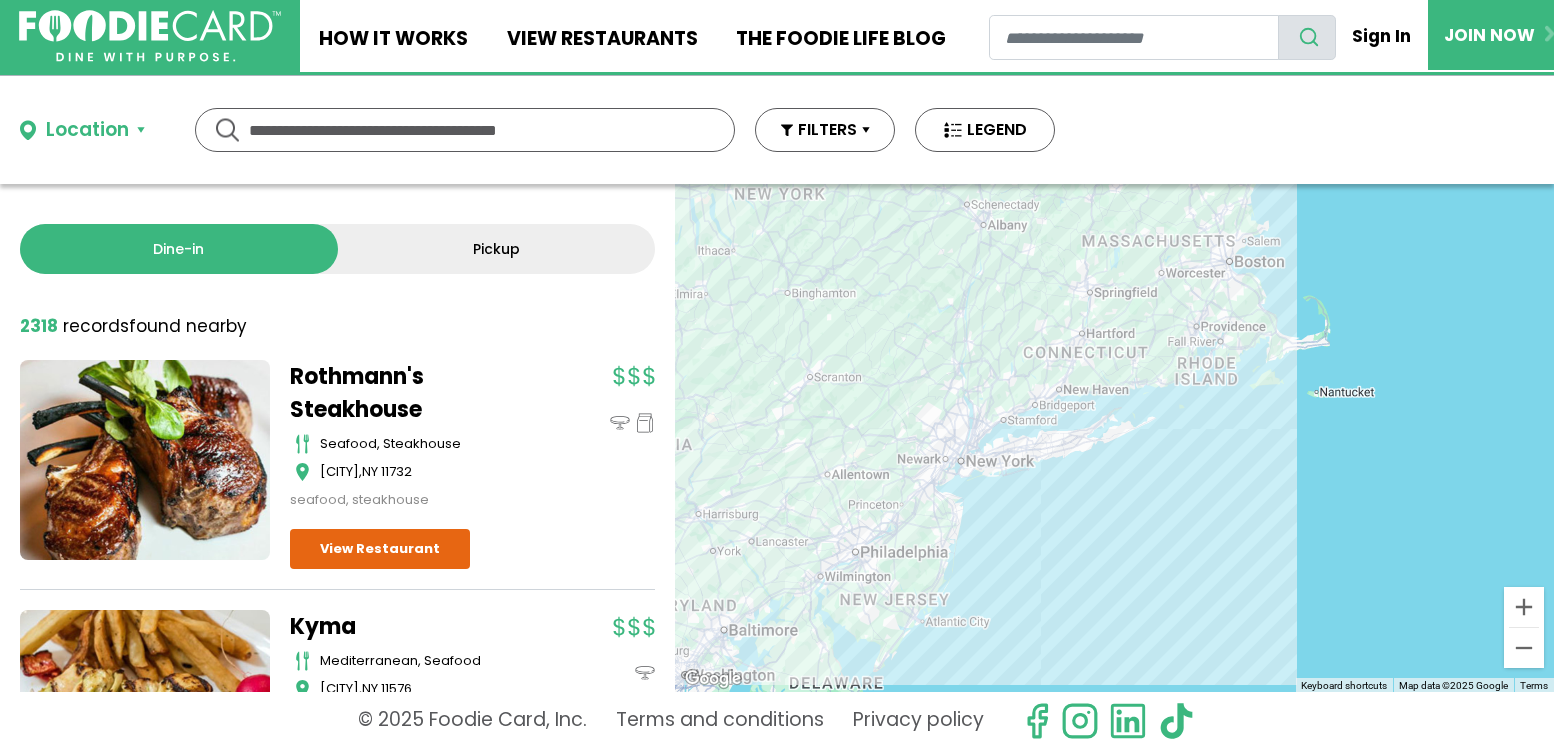 click on "To navigate, press the arrow keys." at bounding box center (1114, 438) 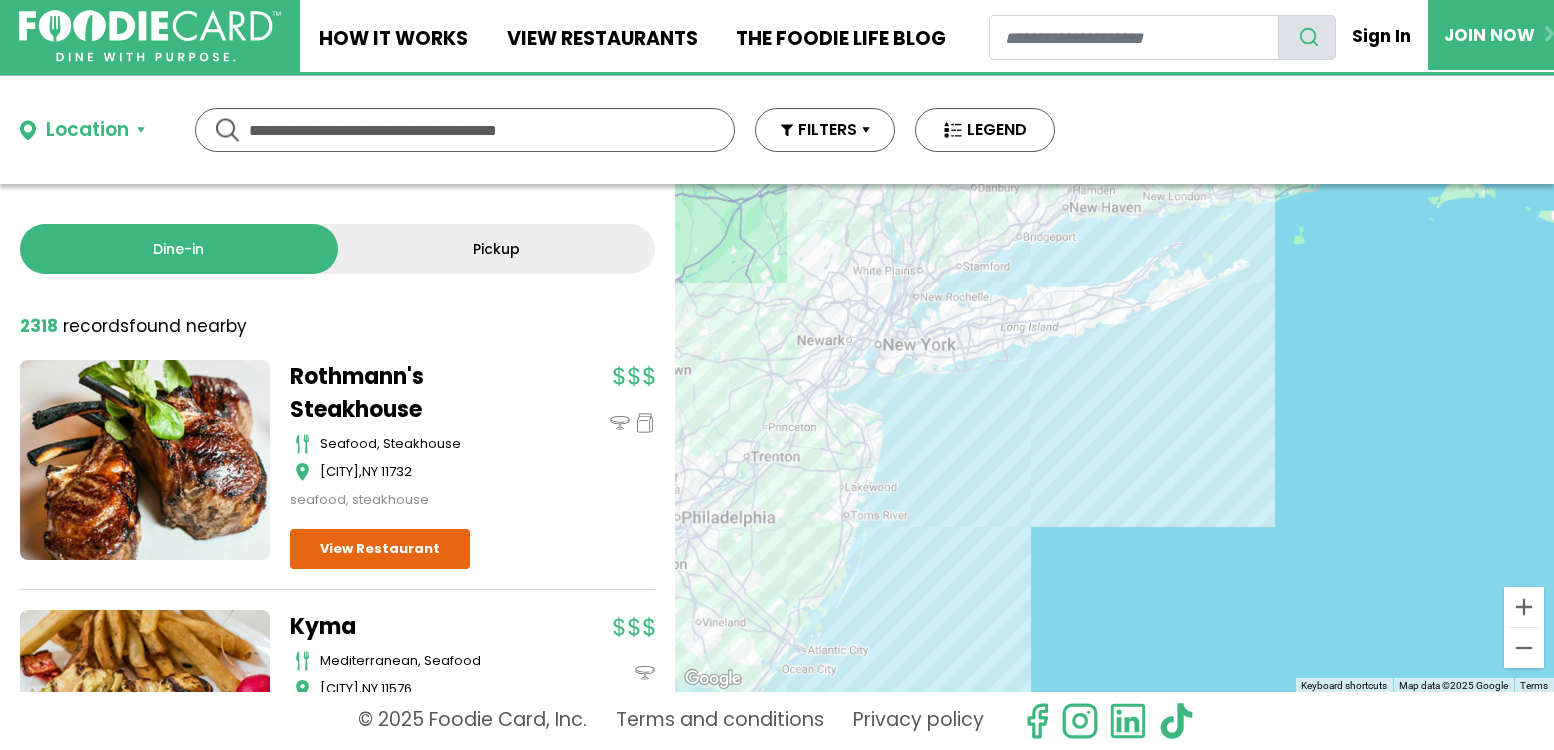 click on "To navigate, press the arrow keys." at bounding box center [1114, 438] 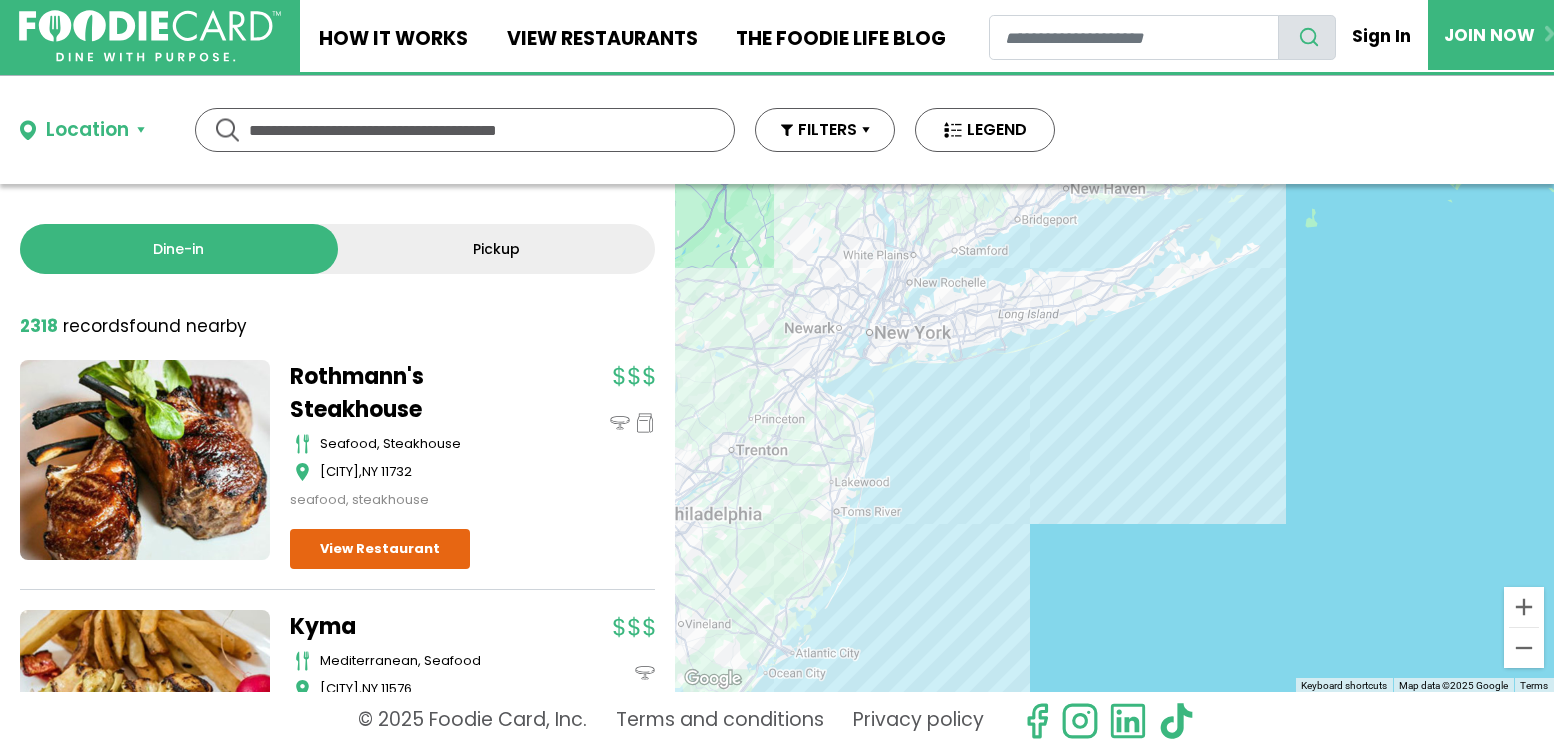 click on "To navigate, press the arrow keys." at bounding box center [1114, 438] 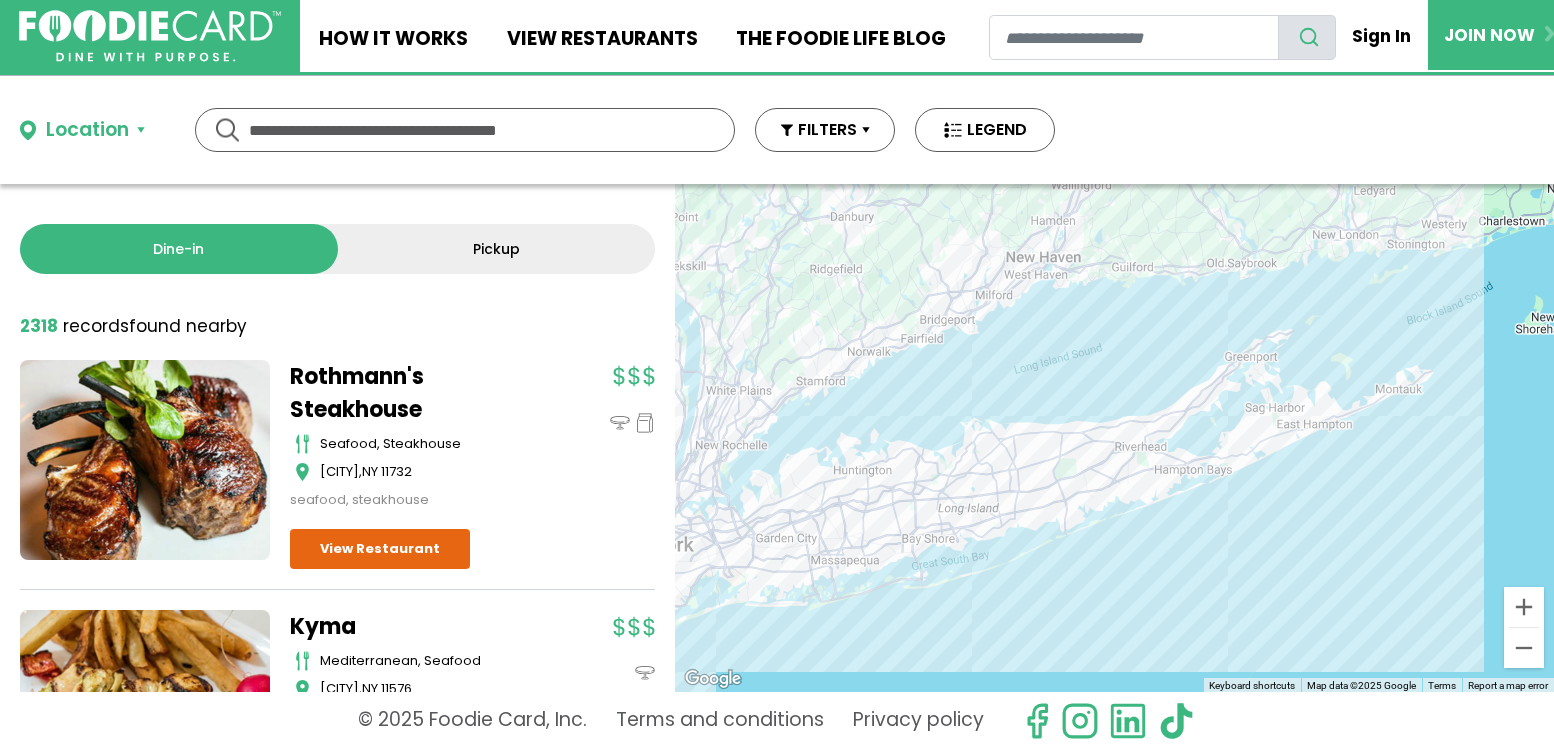drag, startPoint x: 1021, startPoint y: 380, endPoint x: 988, endPoint y: 852, distance: 473.1522 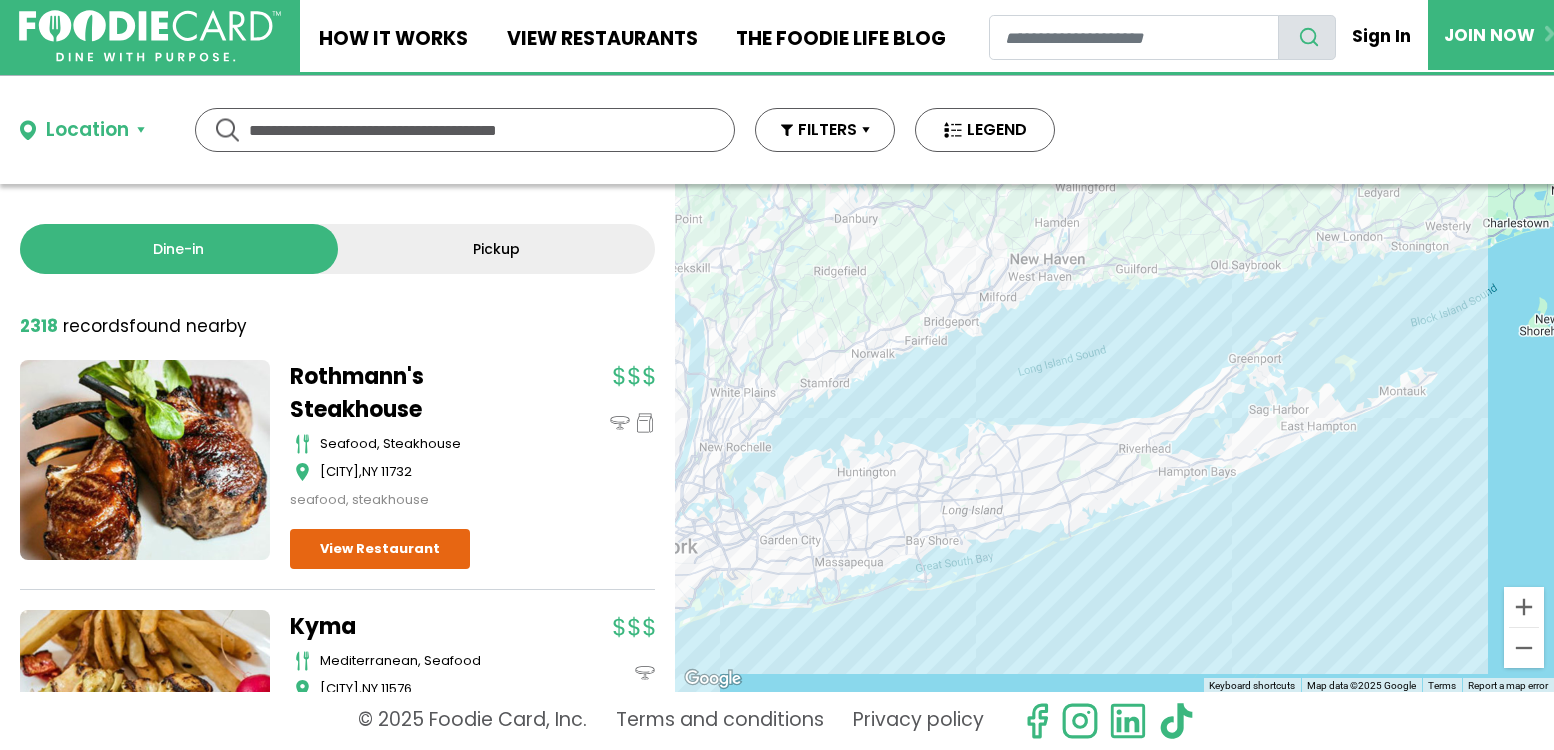 click on "To navigate, press the arrow keys." at bounding box center (1114, 438) 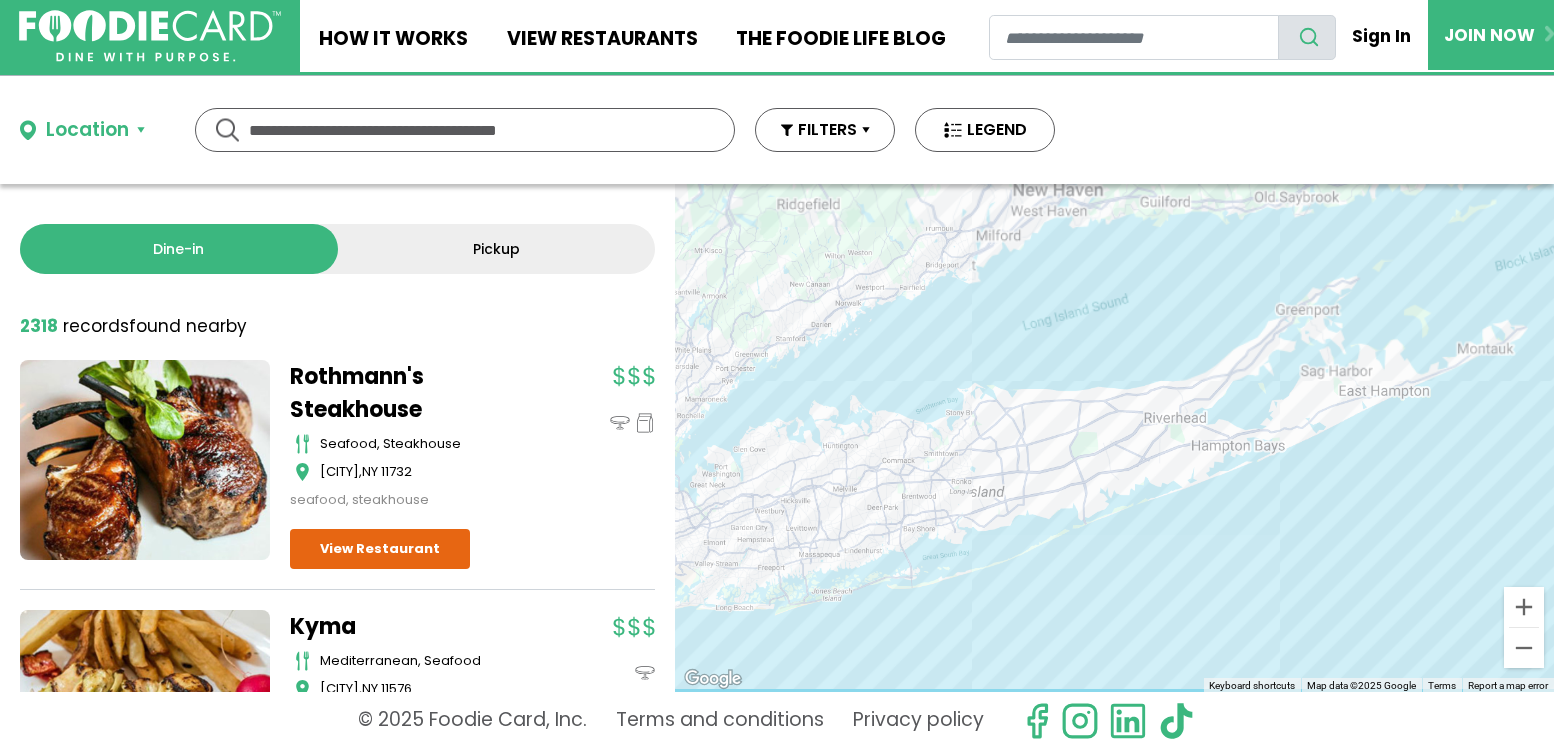 click on "To navigate, press the arrow keys." at bounding box center [1114, 438] 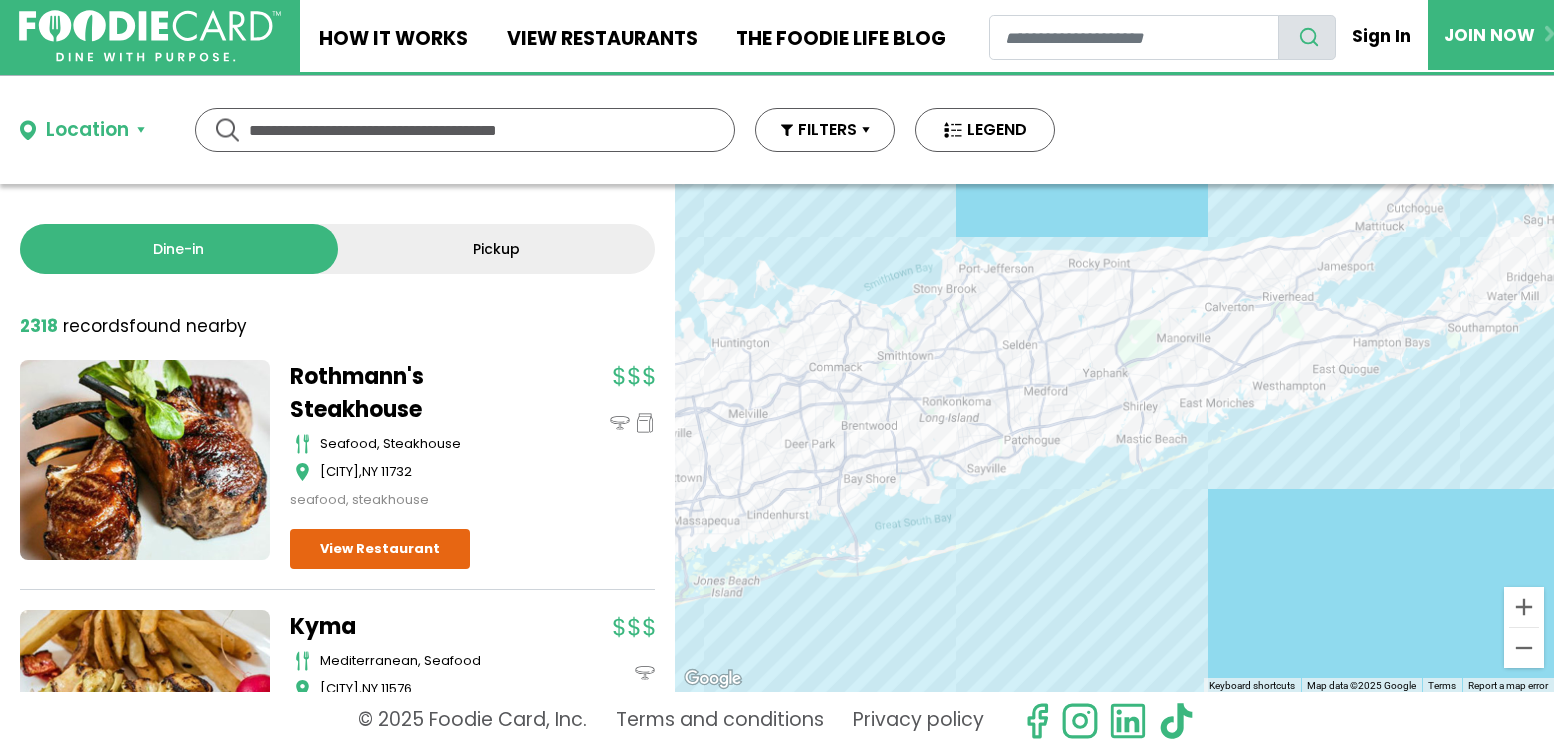click on "To navigate, press the arrow keys." at bounding box center [1114, 438] 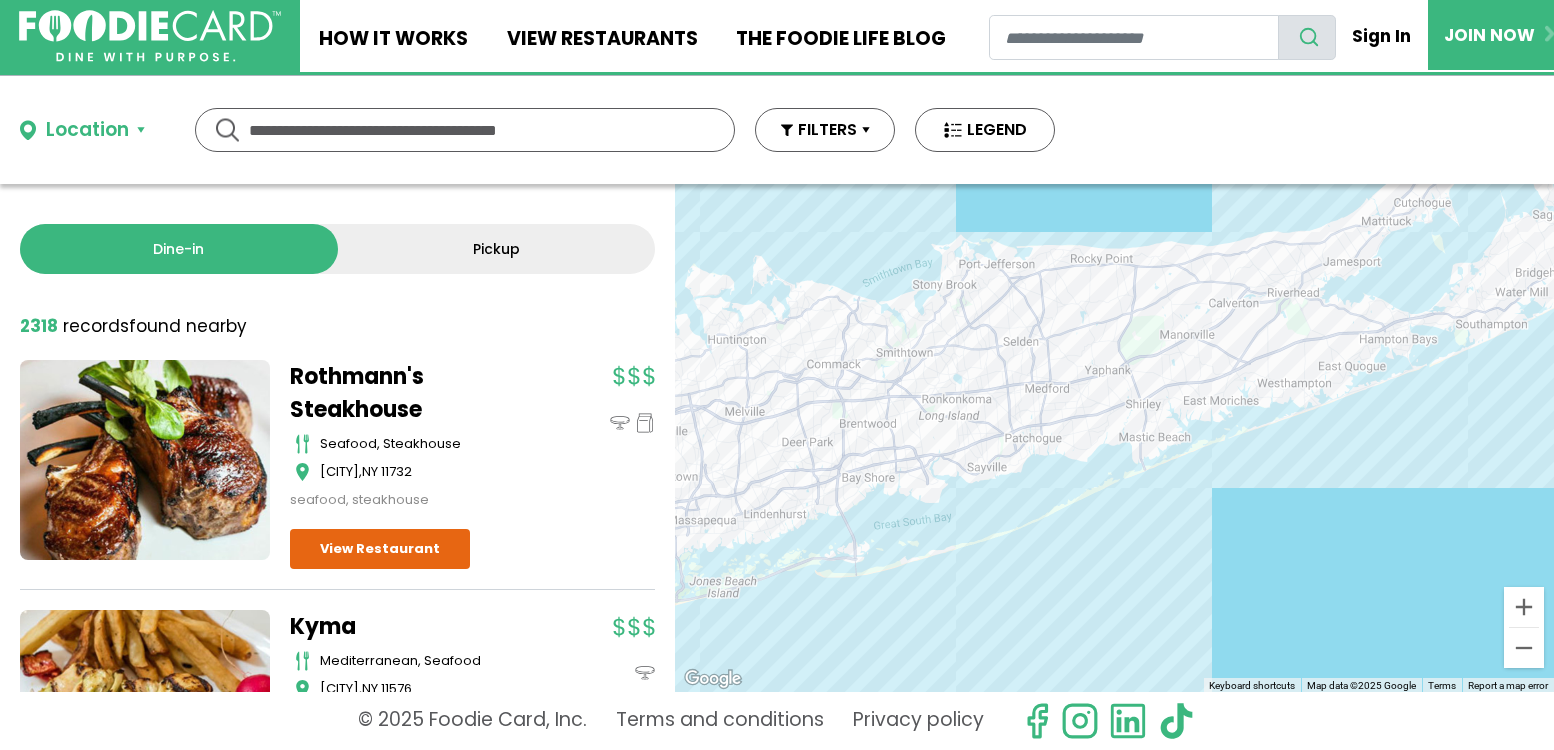 click on "To navigate, press the arrow keys." at bounding box center [1114, 438] 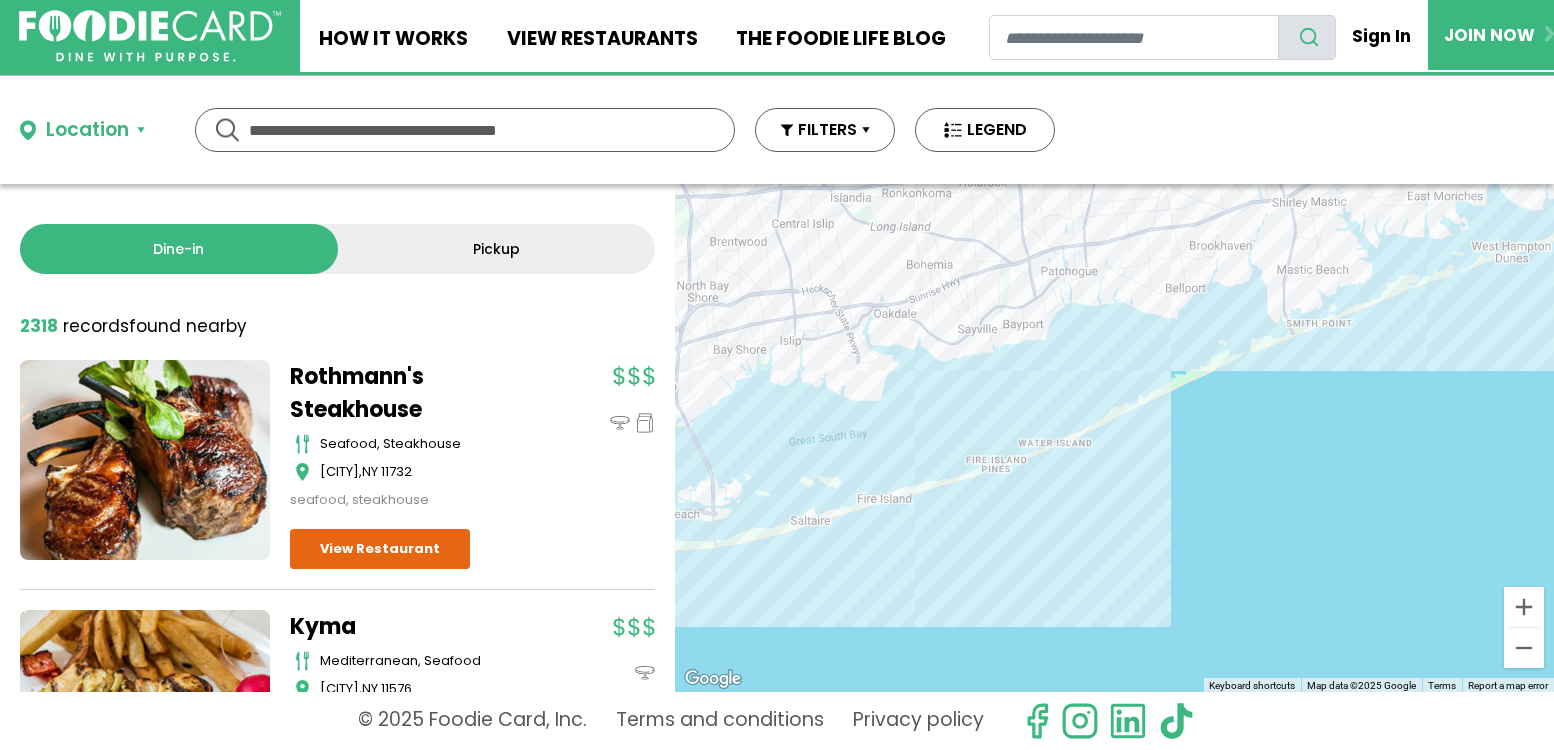 click on "To navigate, press the arrow keys." at bounding box center (1114, 438) 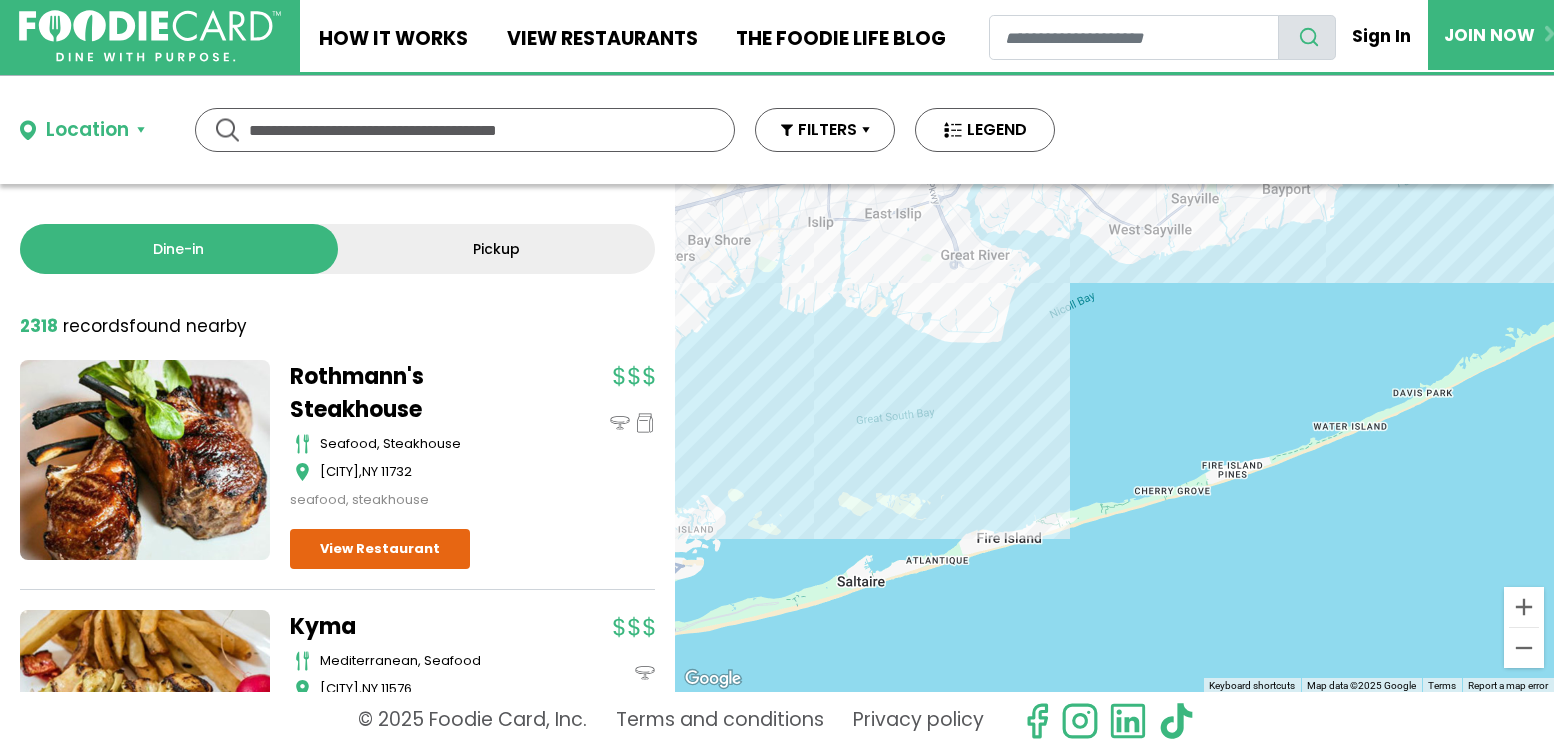drag, startPoint x: 842, startPoint y: 435, endPoint x: 1037, endPoint y: 487, distance: 201.81427 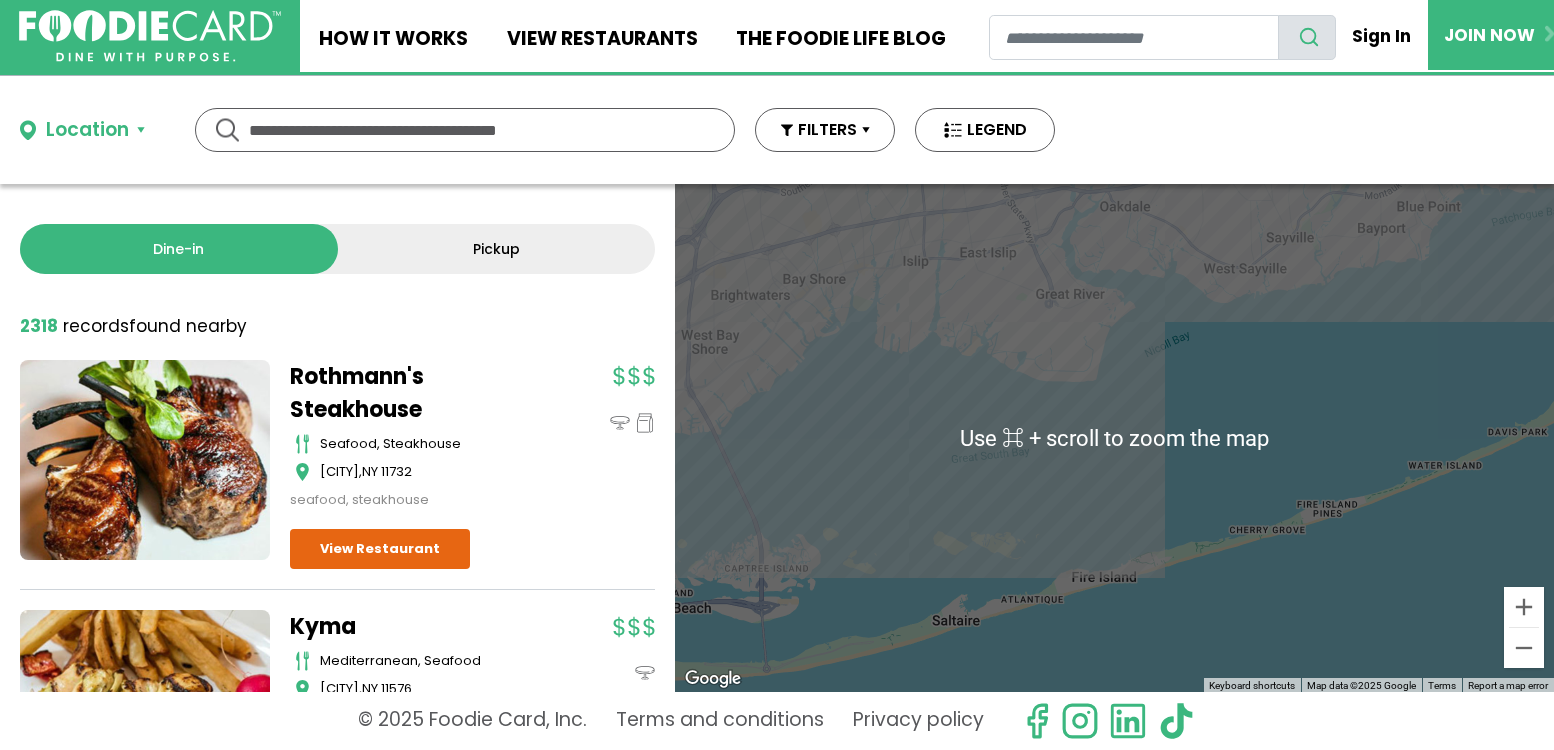 click on "To navigate, press the arrow keys." at bounding box center (1114, 438) 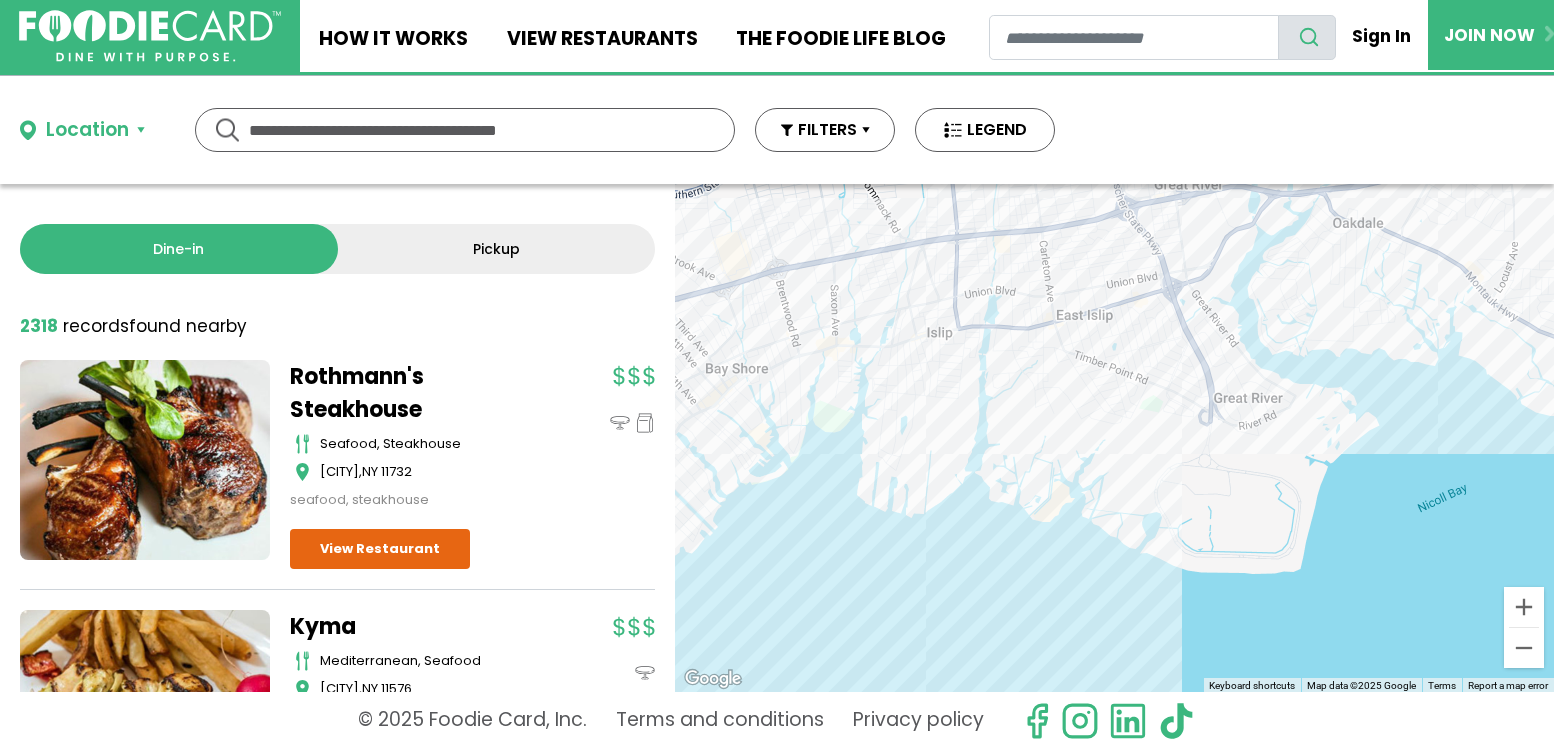 drag, startPoint x: 1037, startPoint y: 487, endPoint x: 1203, endPoint y: 791, distance: 346.36975 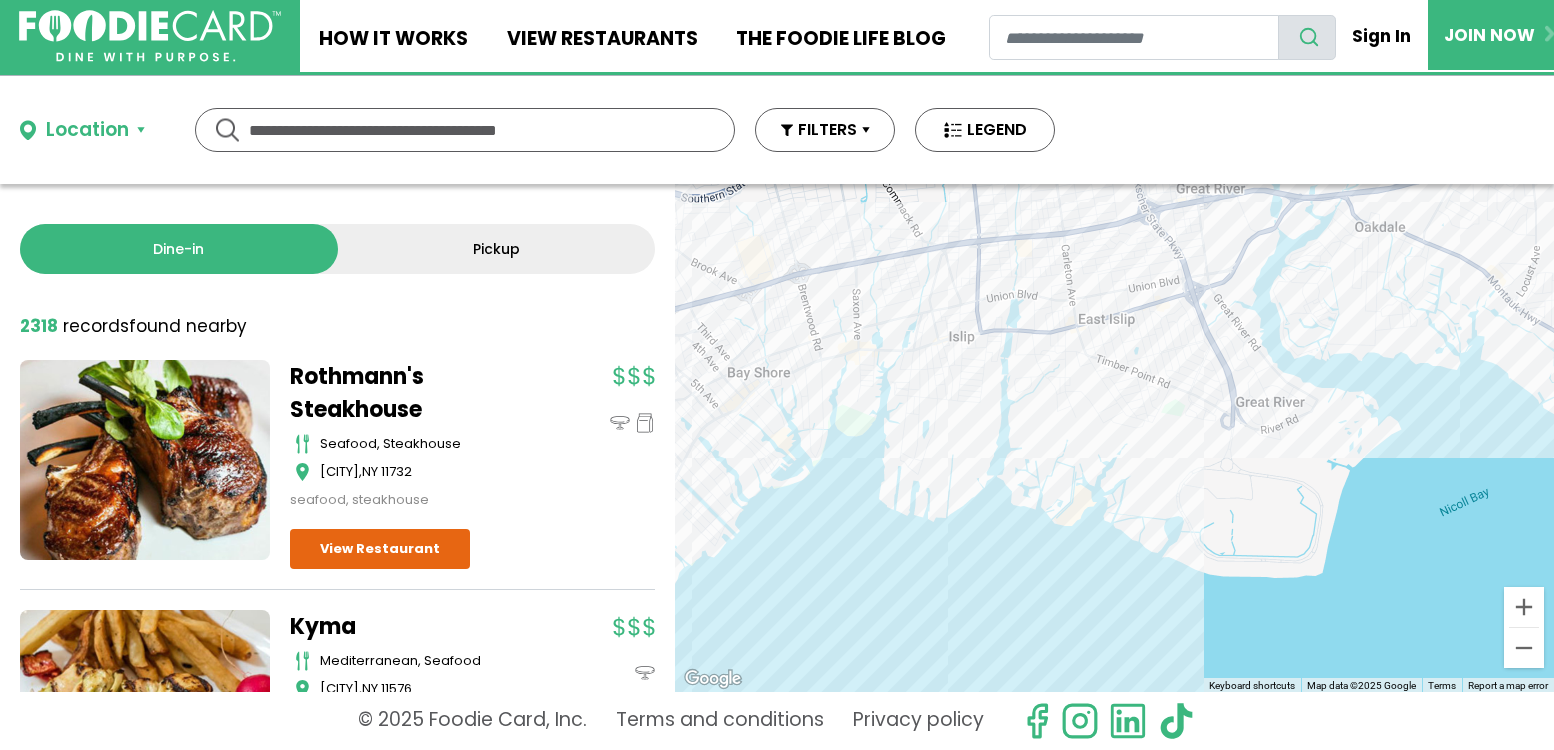 click on "To navigate, press the arrow keys." at bounding box center [1114, 438] 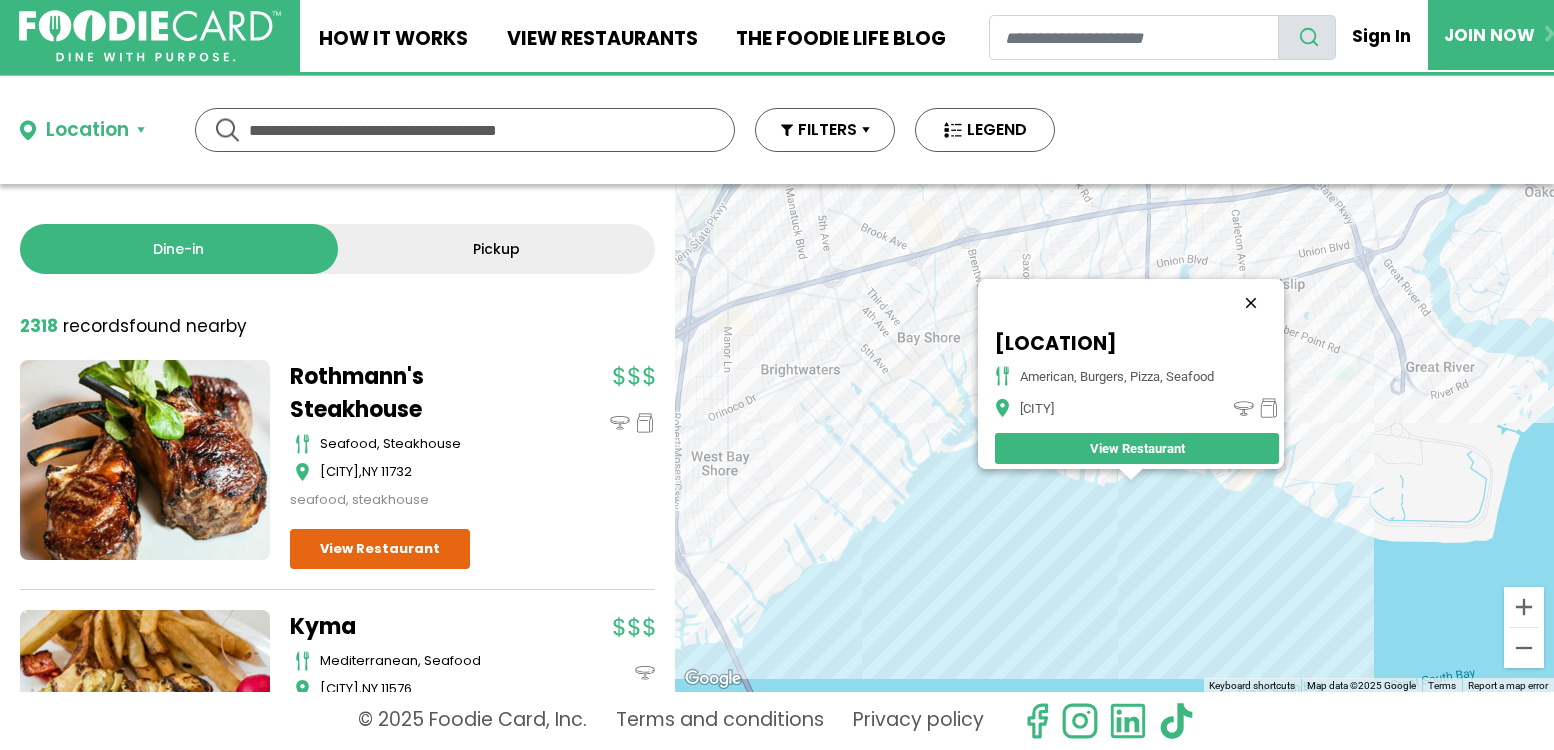 click at bounding box center [1251, 303] 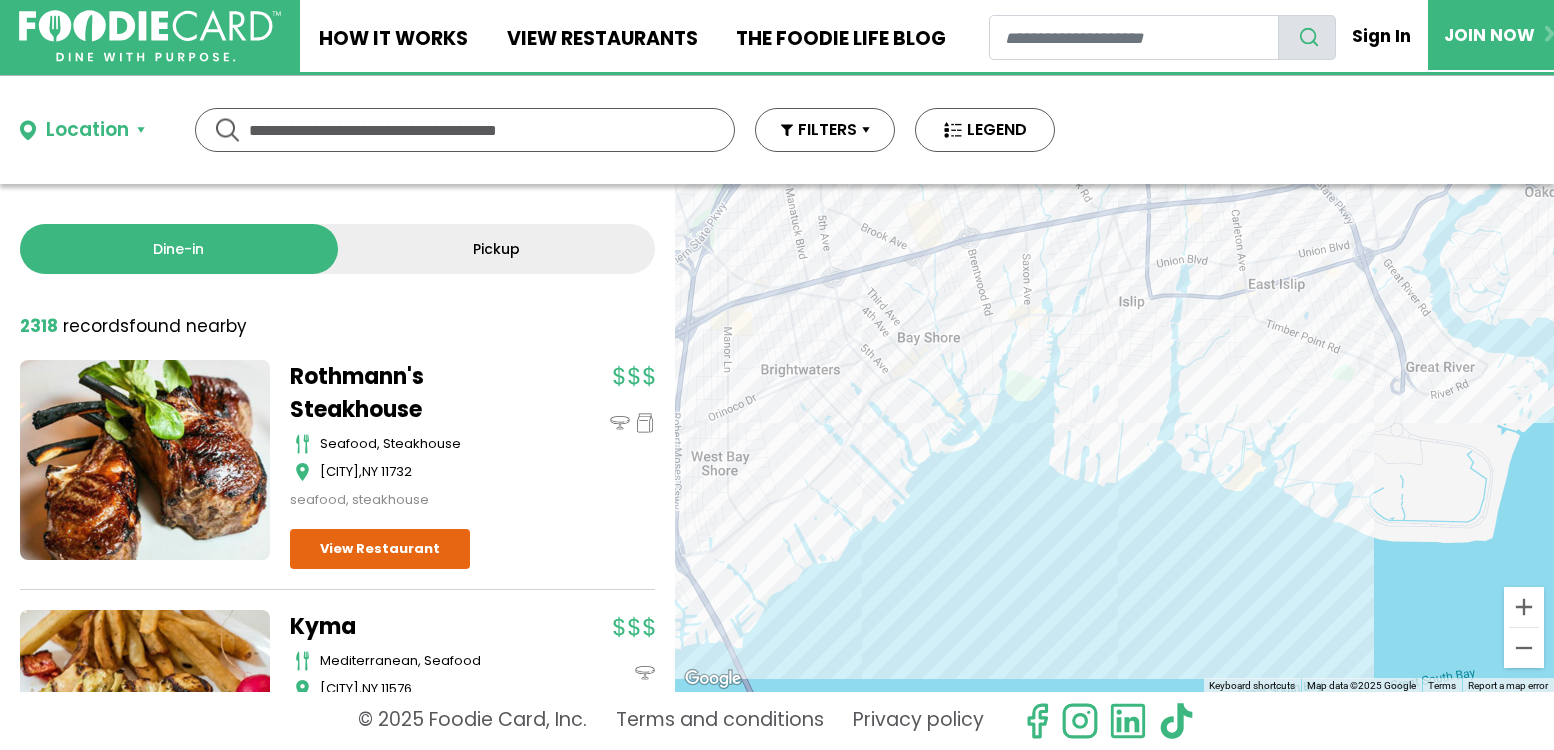 click on "To navigate, press the arrow keys." at bounding box center (1114, 438) 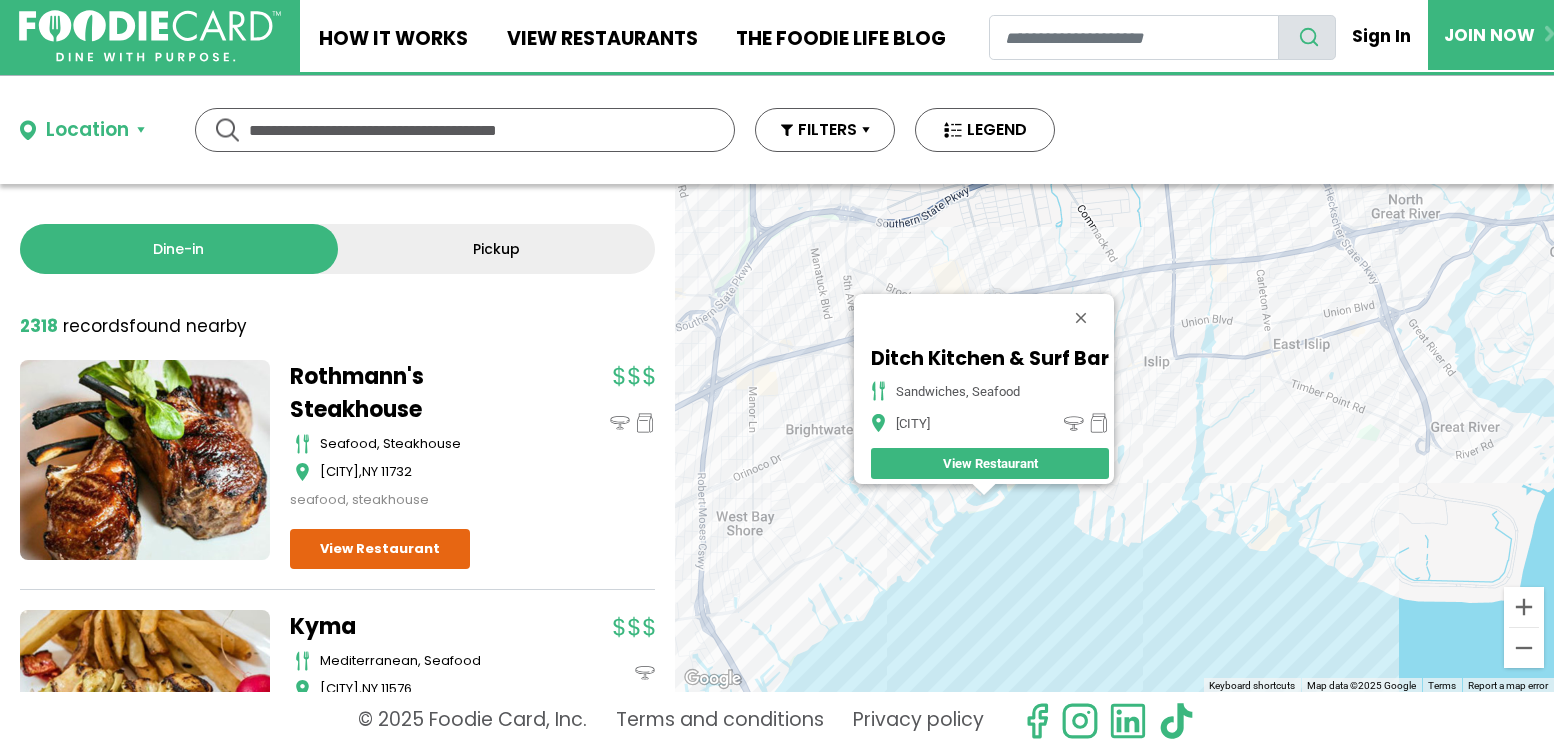 drag, startPoint x: 1165, startPoint y: 541, endPoint x: 1014, endPoint y: 579, distance: 155.70805 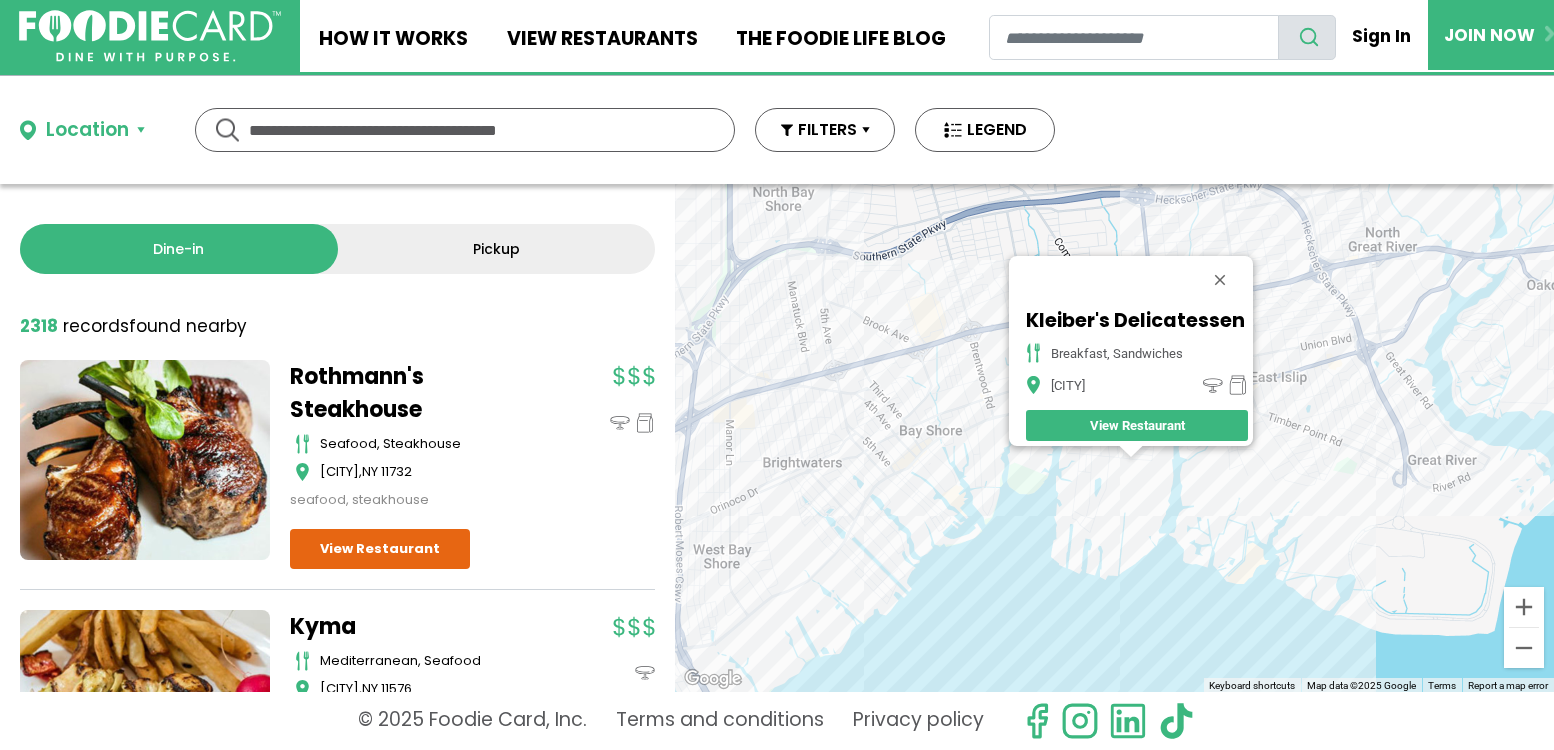 click on "To navigate, press the arrow keys. Kleiber's Delicatessen breakfast, sandwiches Islip View Restaurant" at bounding box center (1114, 438) 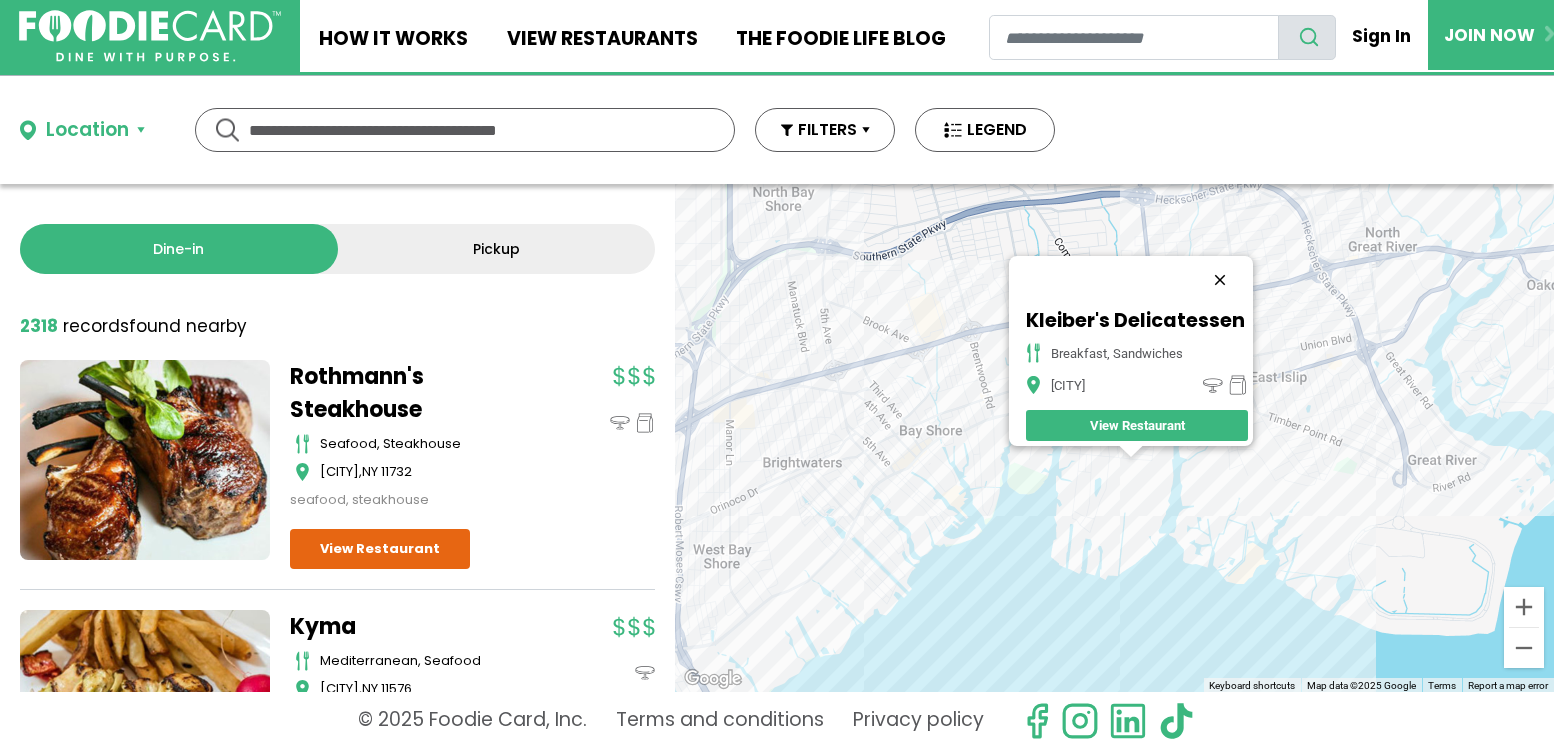 click at bounding box center (1220, 280) 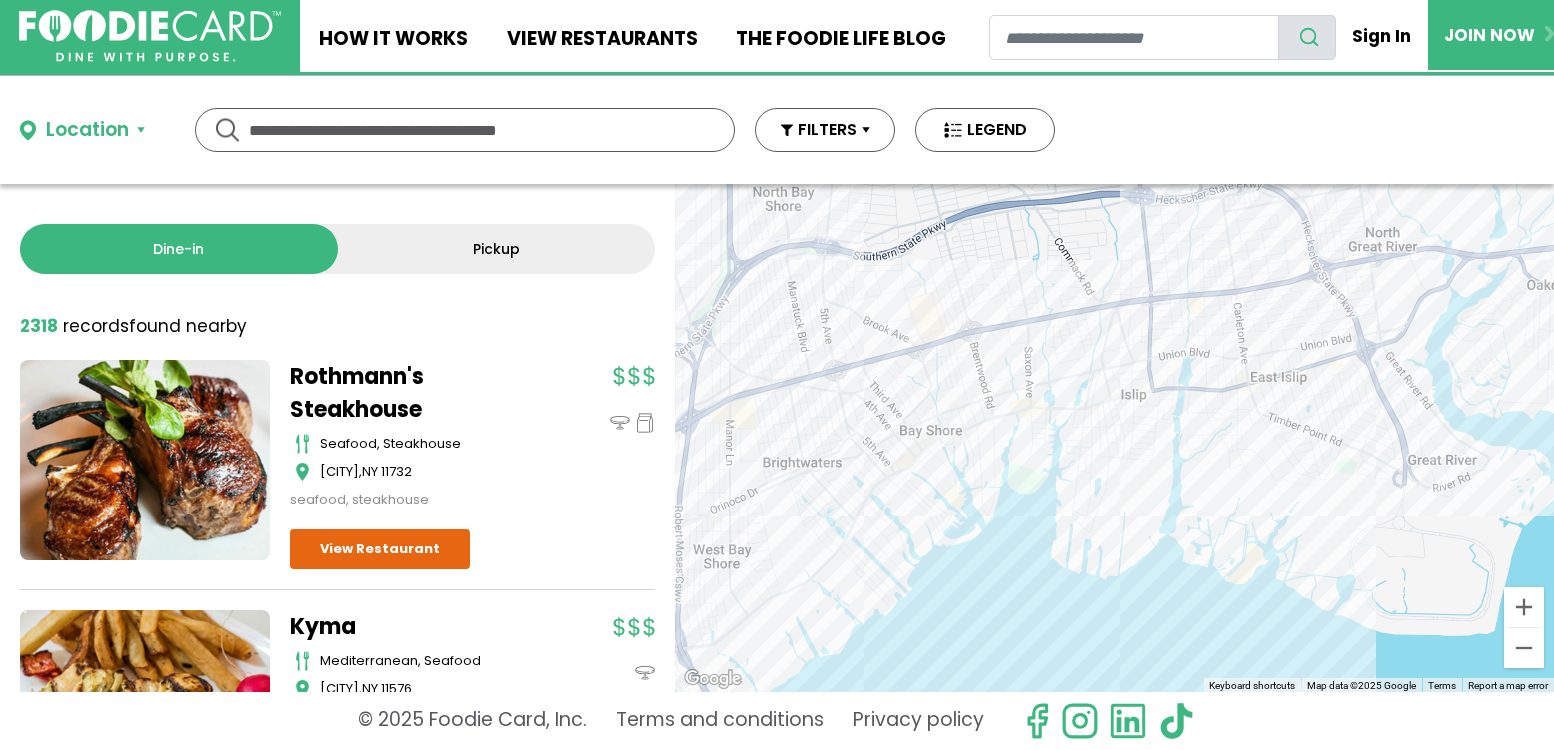 click on "To navigate, press the arrow keys." at bounding box center (1114, 438) 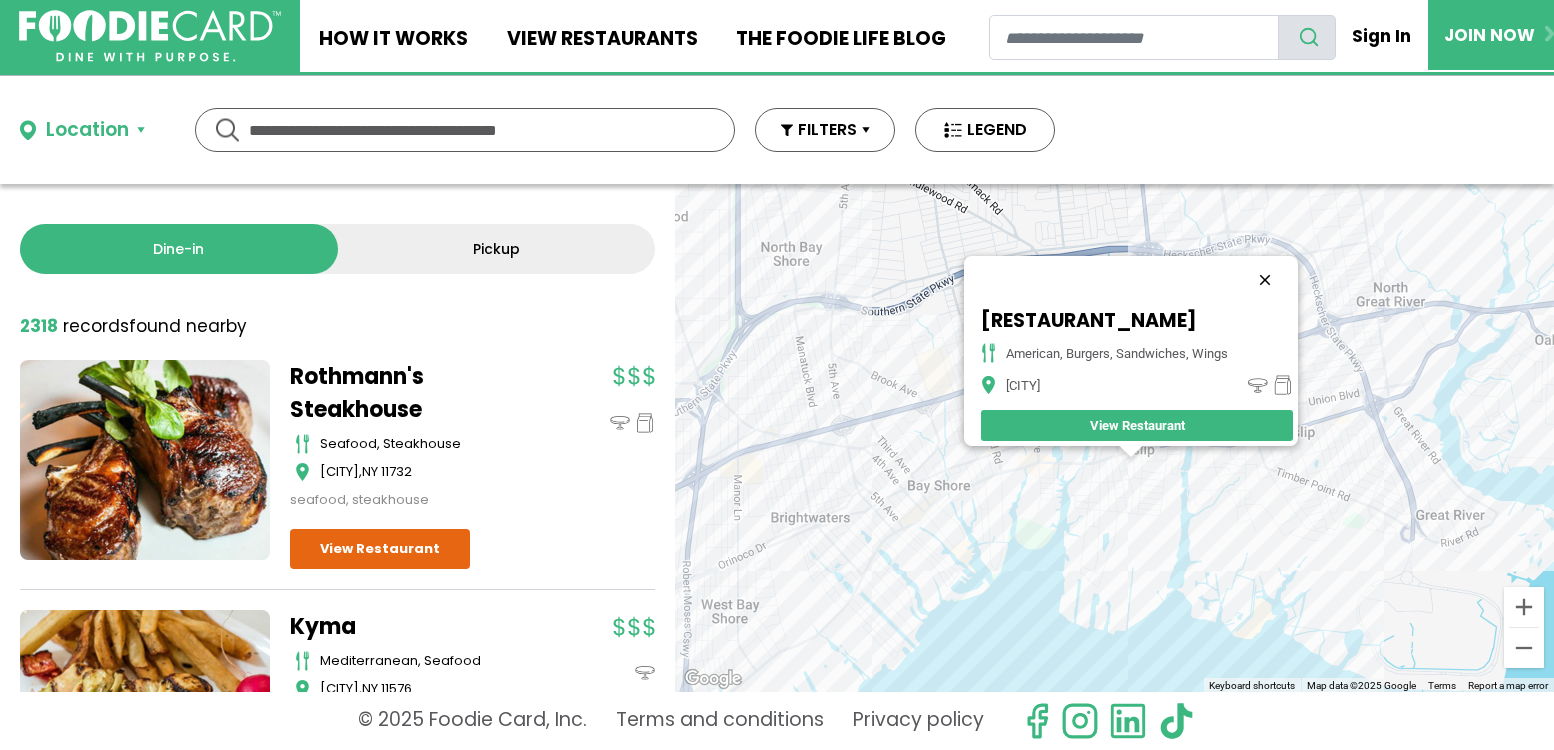 click at bounding box center [1265, 280] 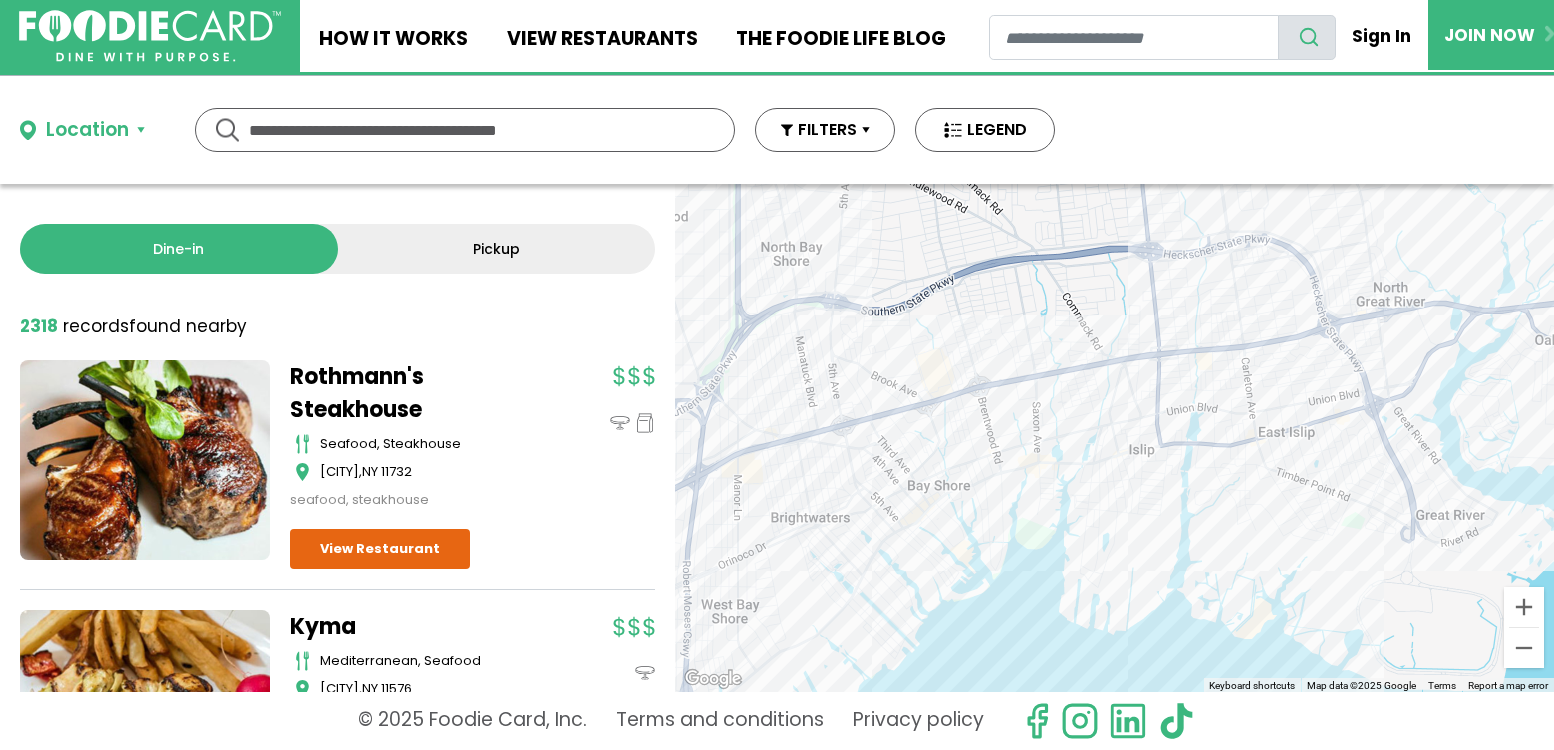 click at bounding box center (465, 130) 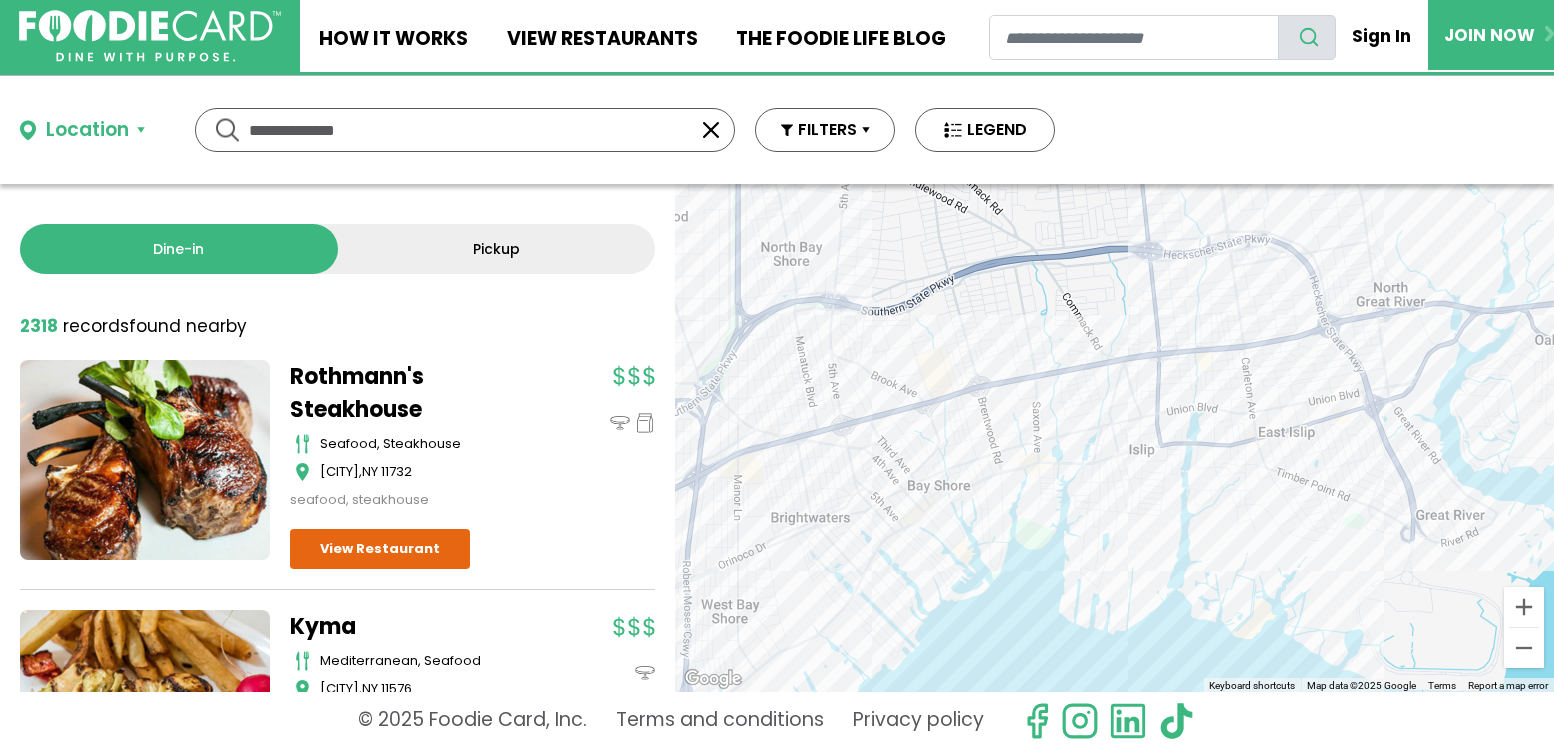 type on "**********" 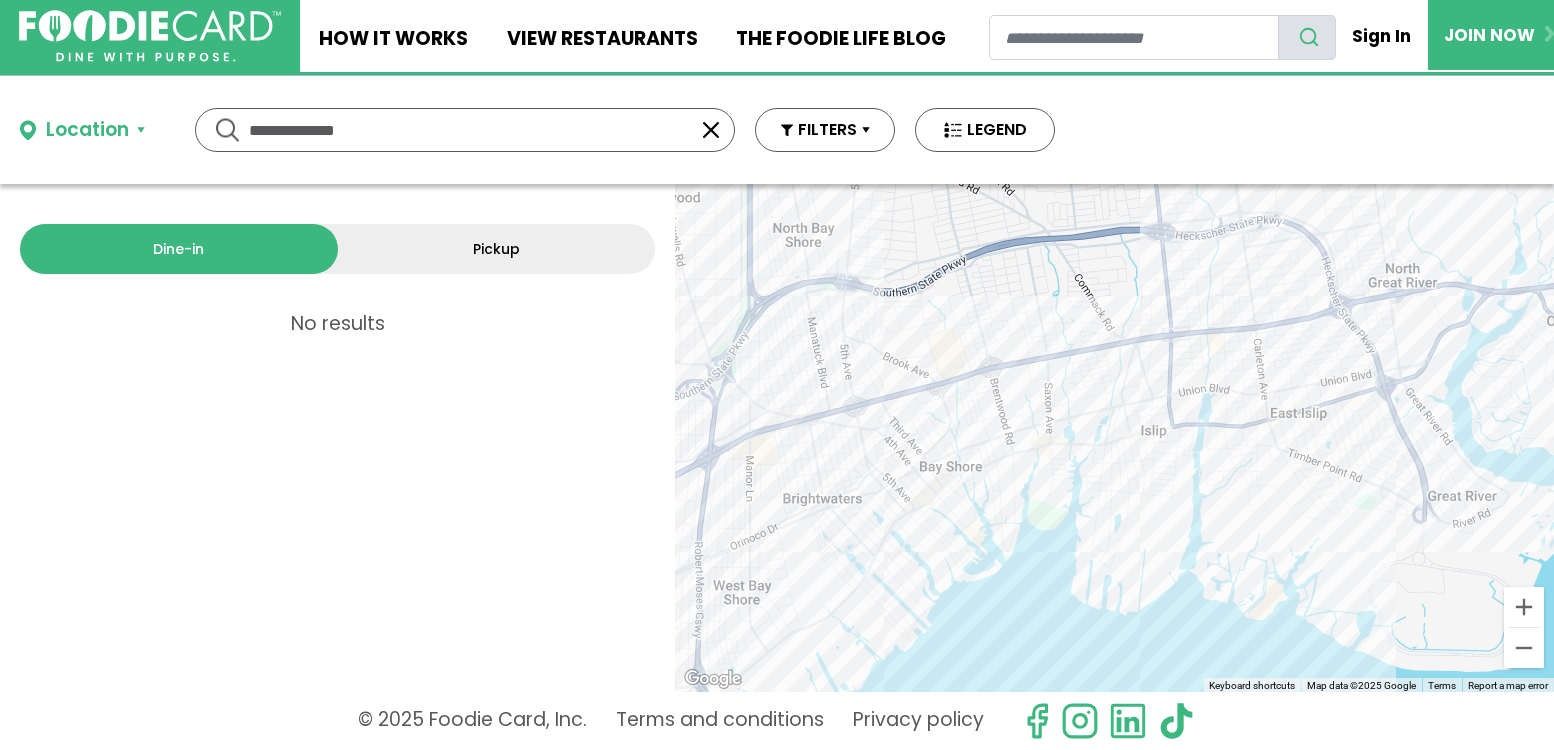drag, startPoint x: 1139, startPoint y: 430, endPoint x: 1161, endPoint y: 394, distance: 42.190044 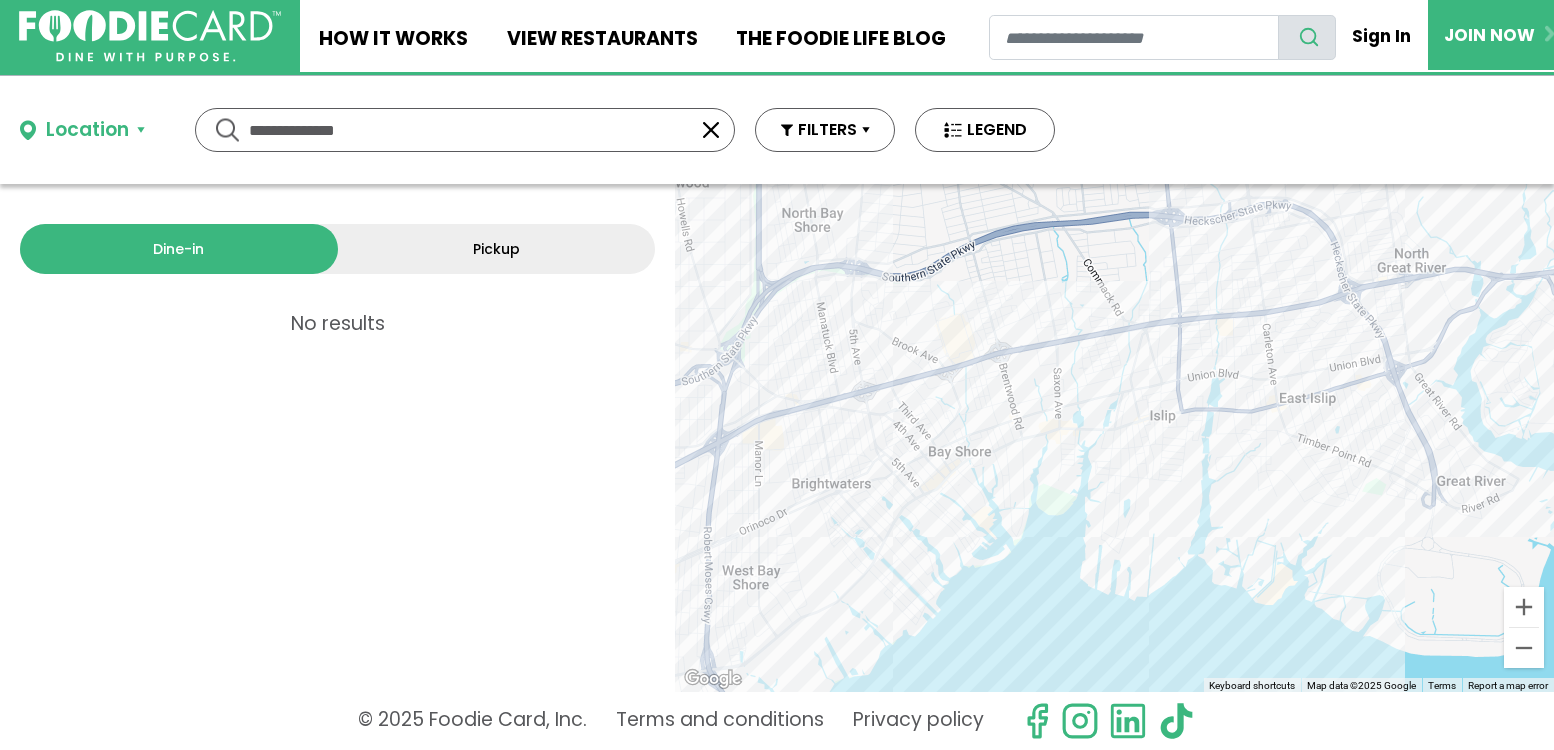 click at bounding box center (711, 130) 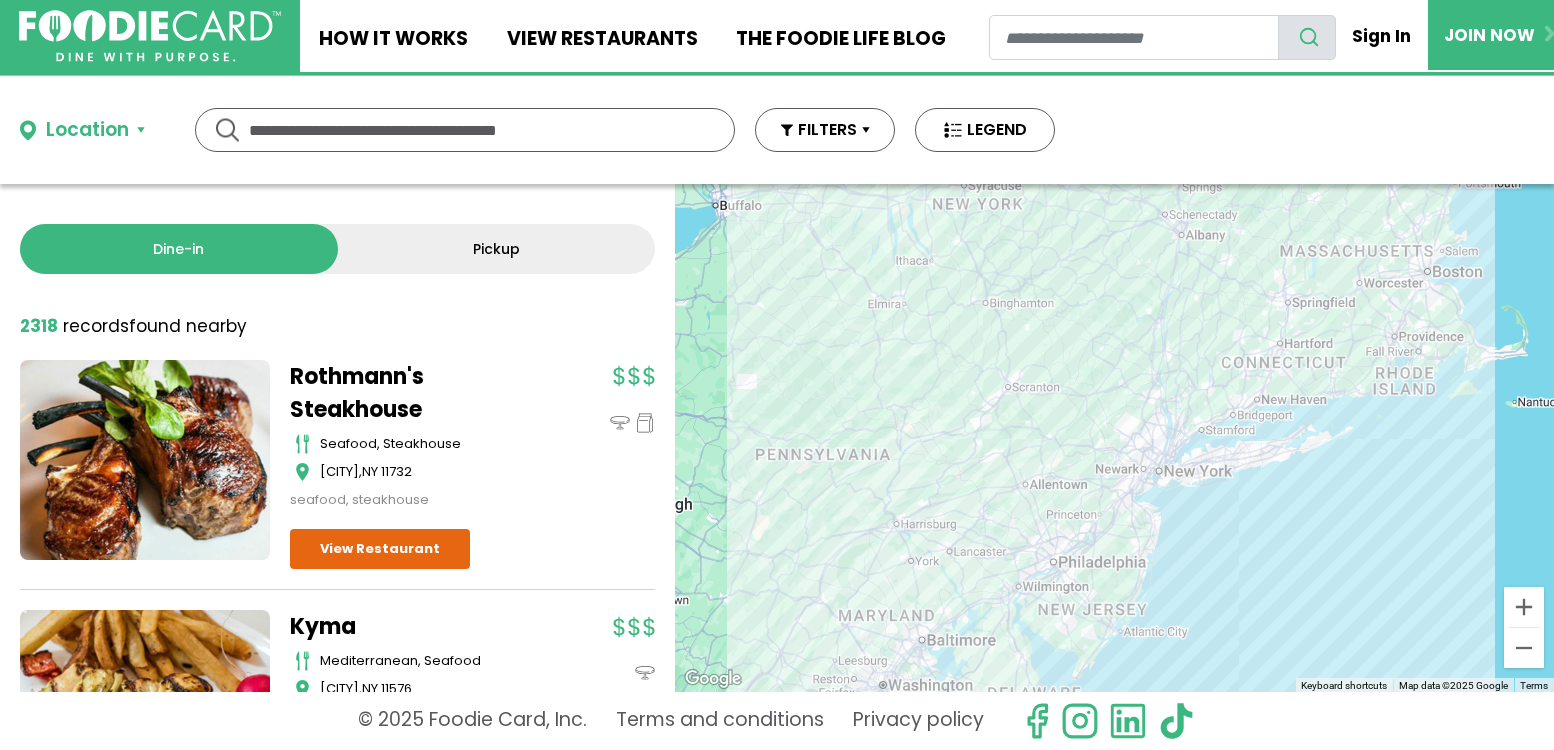 click at bounding box center (465, 130) 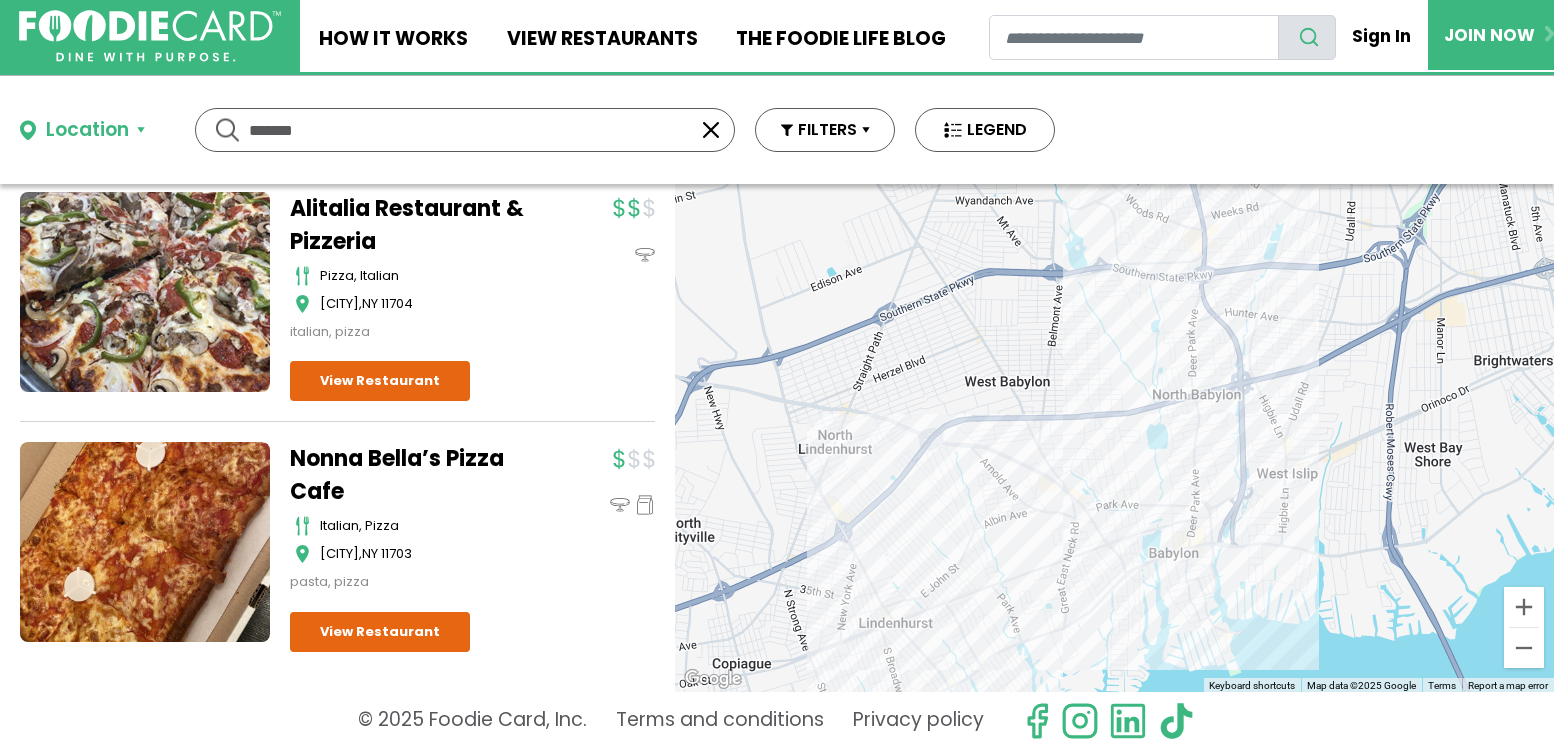 scroll, scrollTop: 3438, scrollLeft: 0, axis: vertical 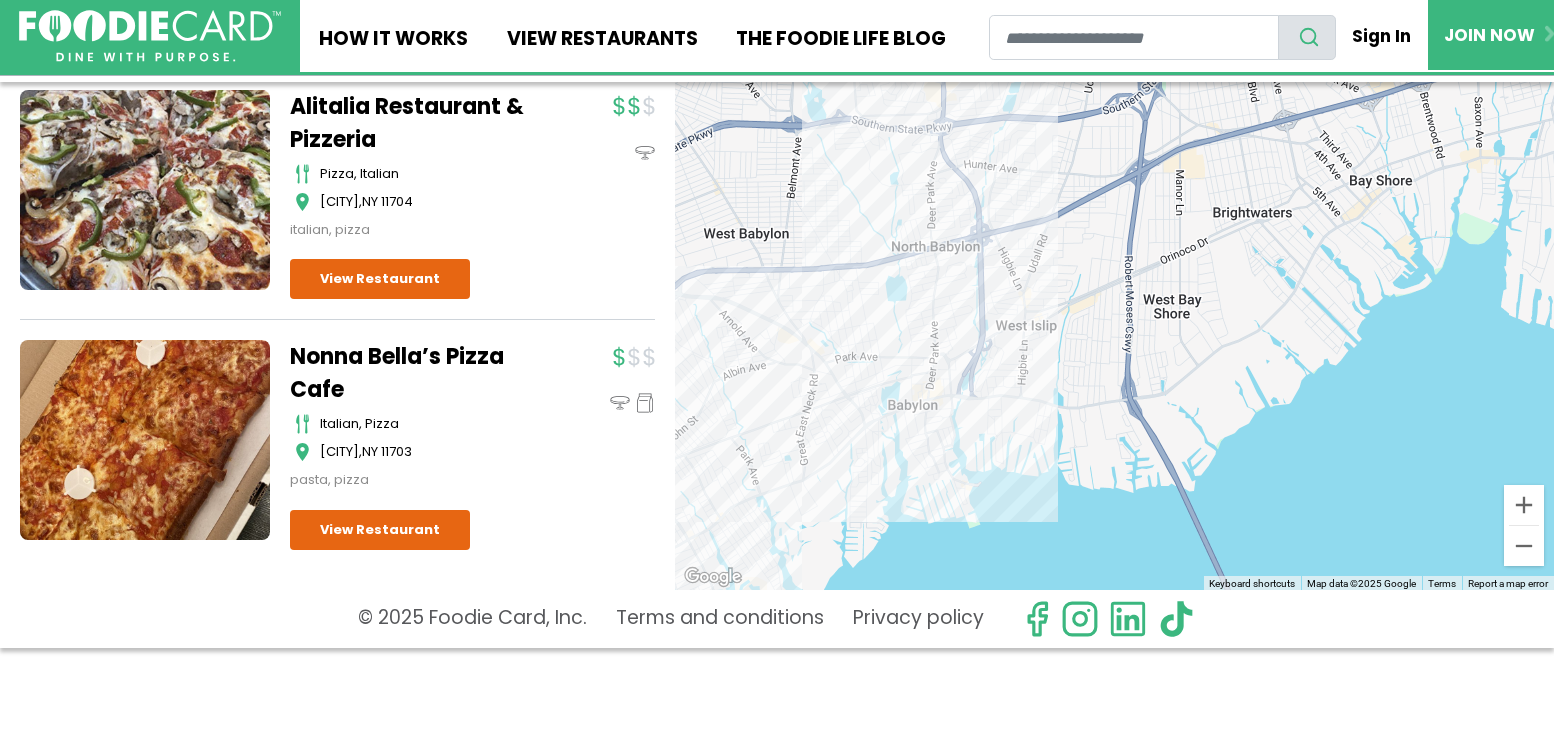 drag, startPoint x: 1189, startPoint y: 367, endPoint x: 925, endPoint y: 321, distance: 267.9776 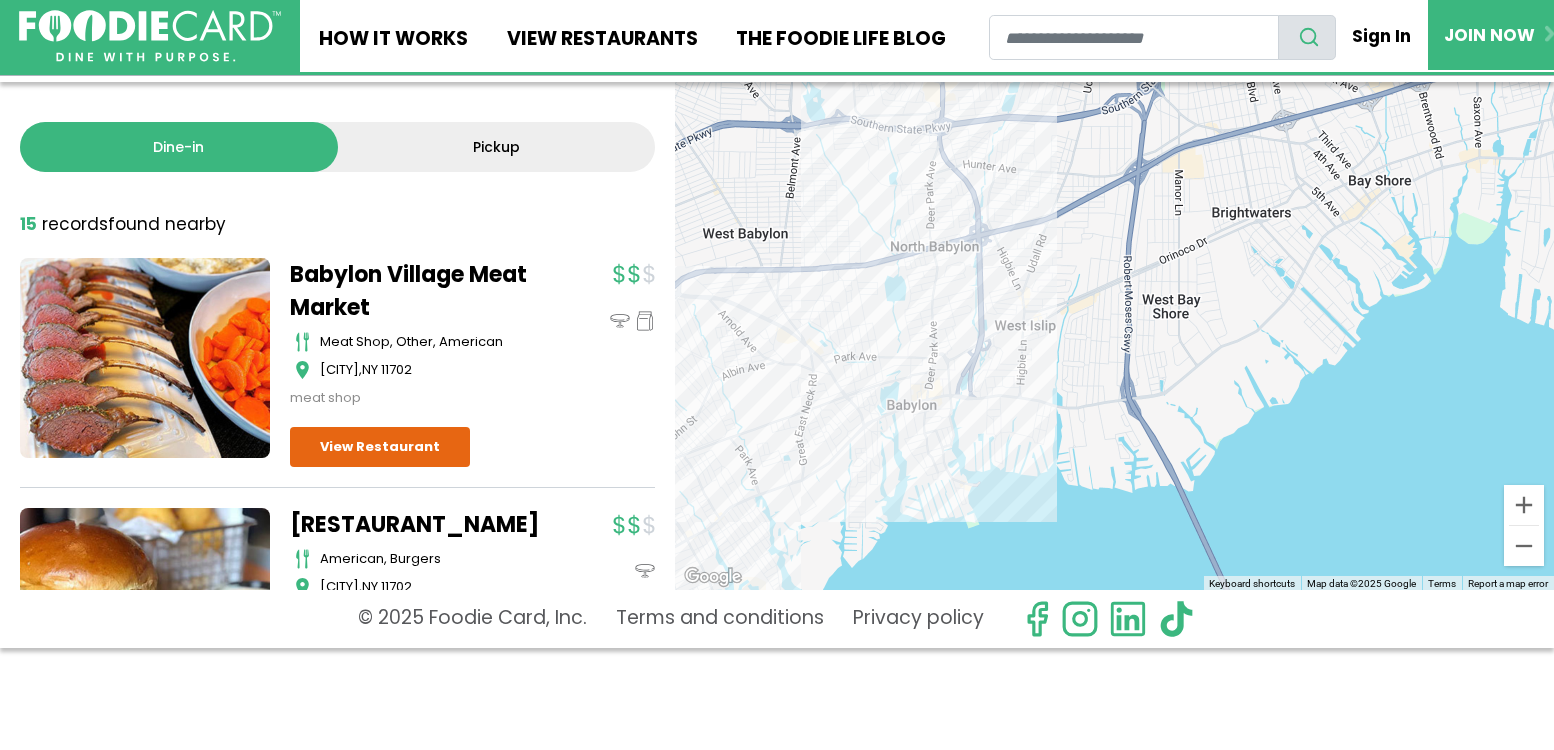 scroll, scrollTop: 0, scrollLeft: 0, axis: both 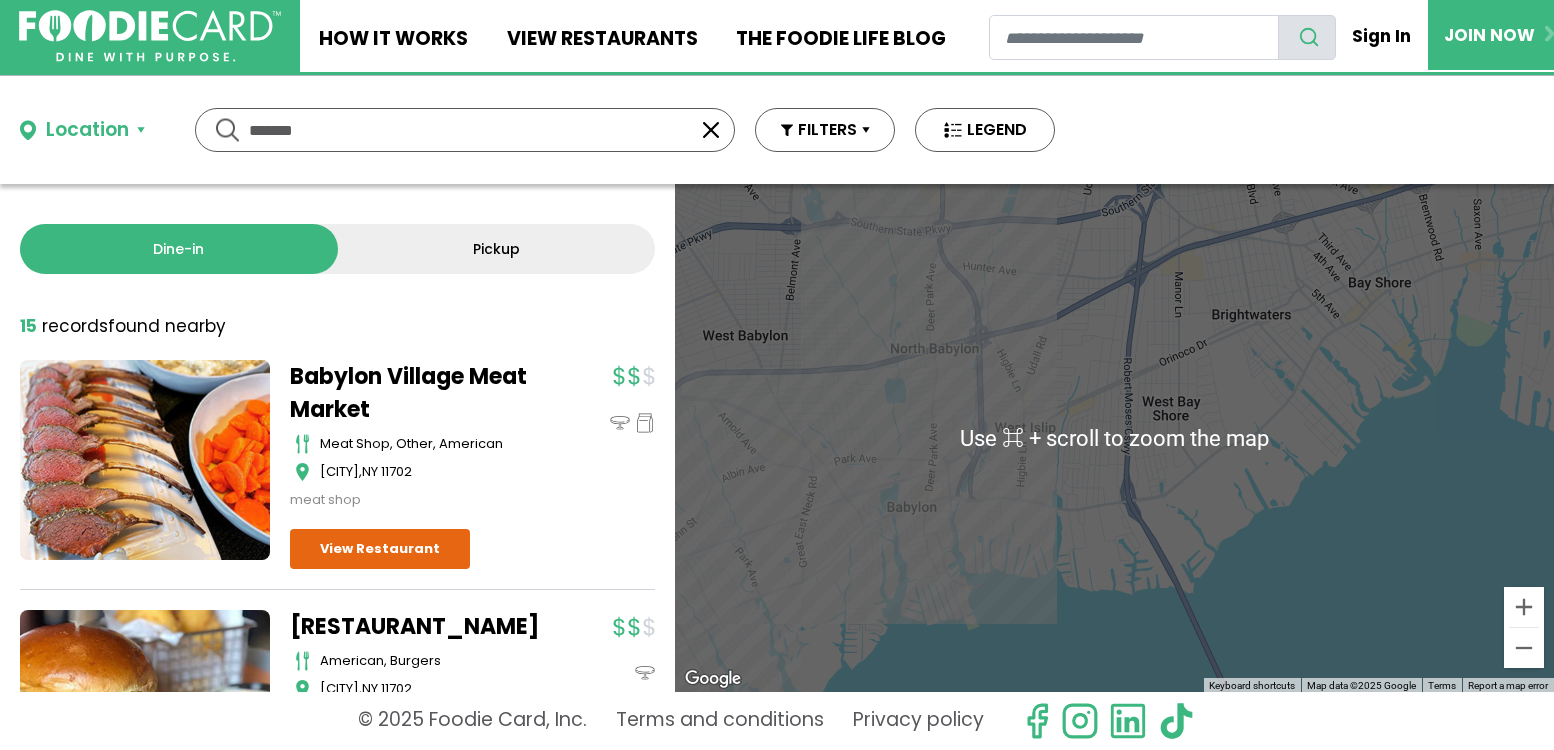 drag, startPoint x: 443, startPoint y: 142, endPoint x: 41, endPoint y: 123, distance: 402.44876 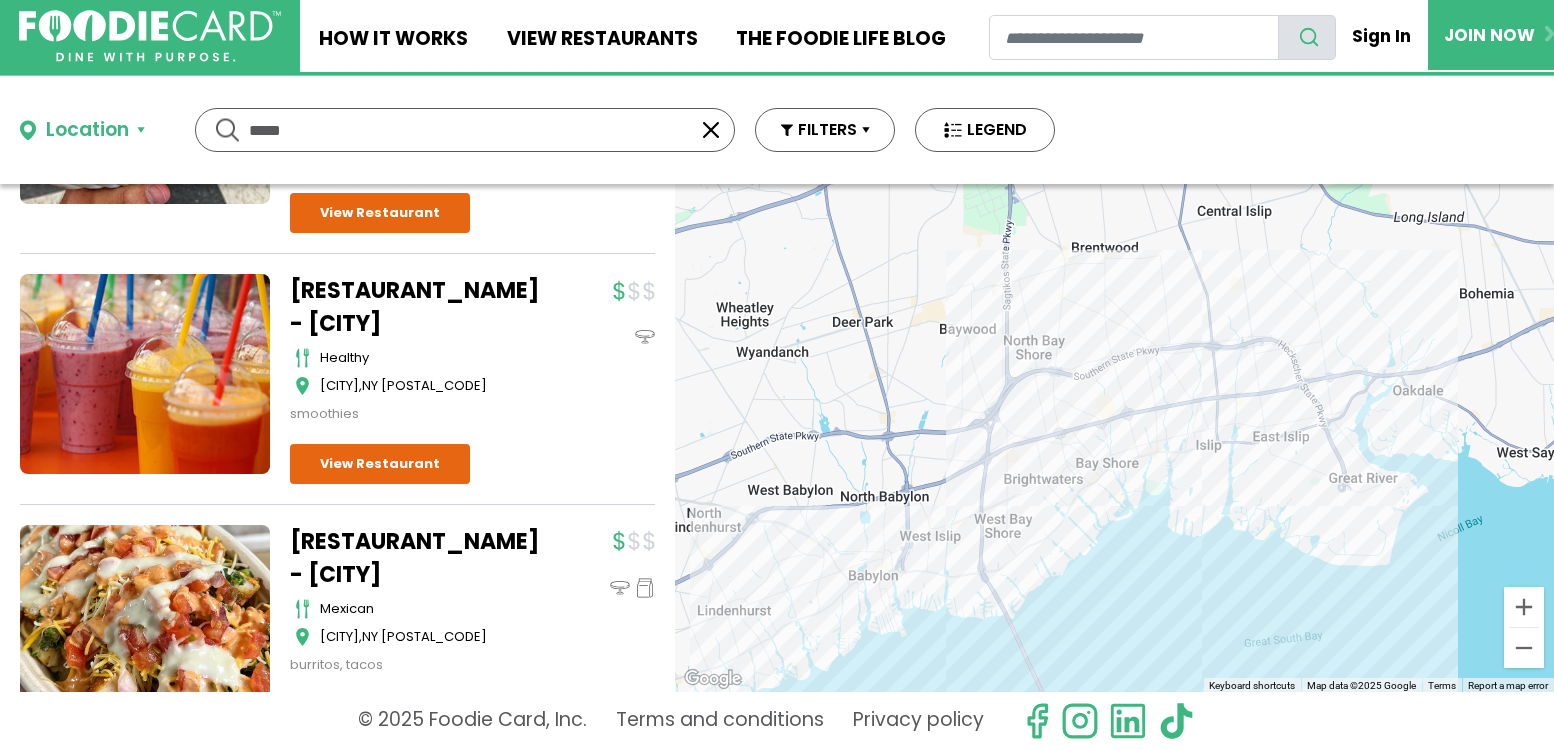 scroll, scrollTop: 1625, scrollLeft: 0, axis: vertical 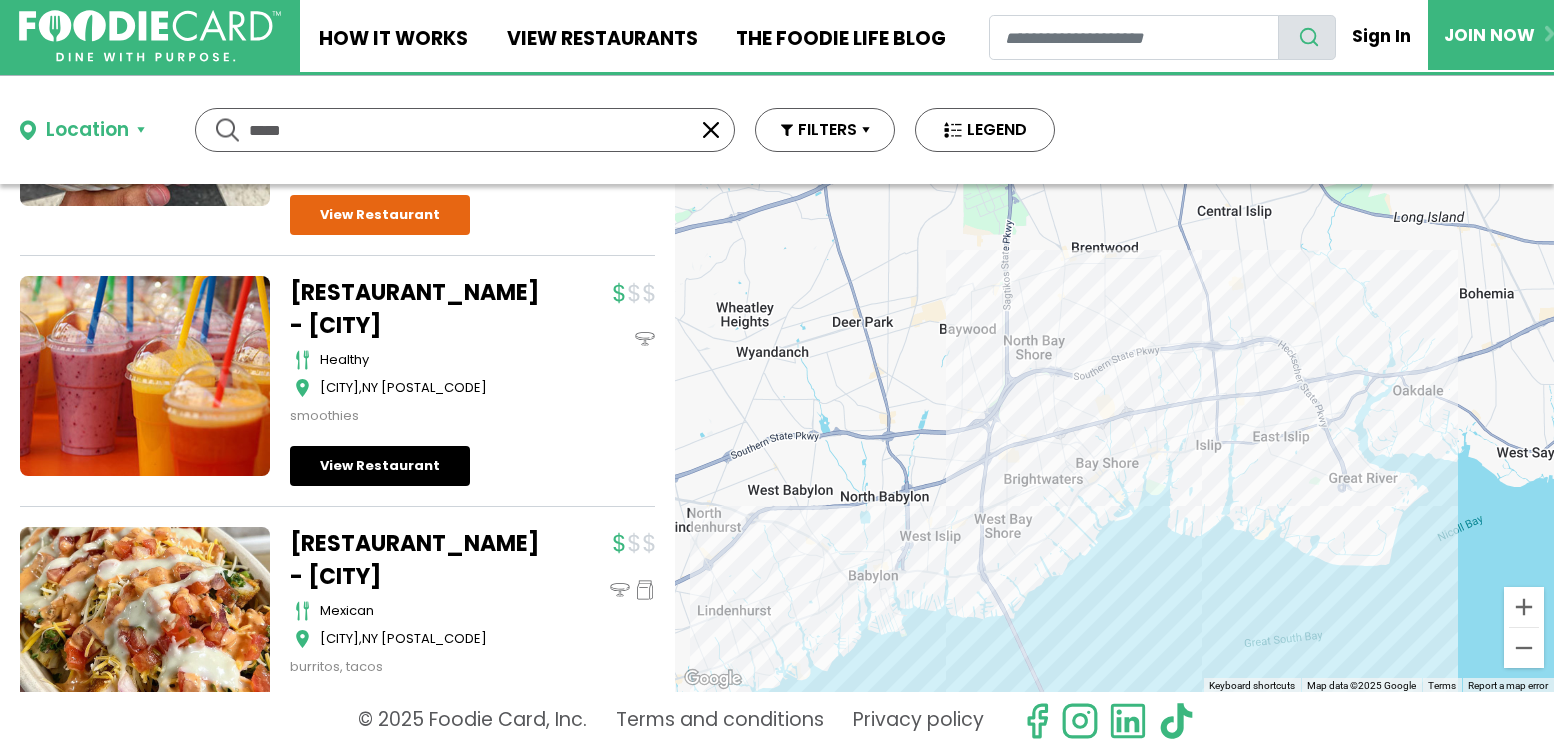 click on "View Restaurant" at bounding box center (380, 466) 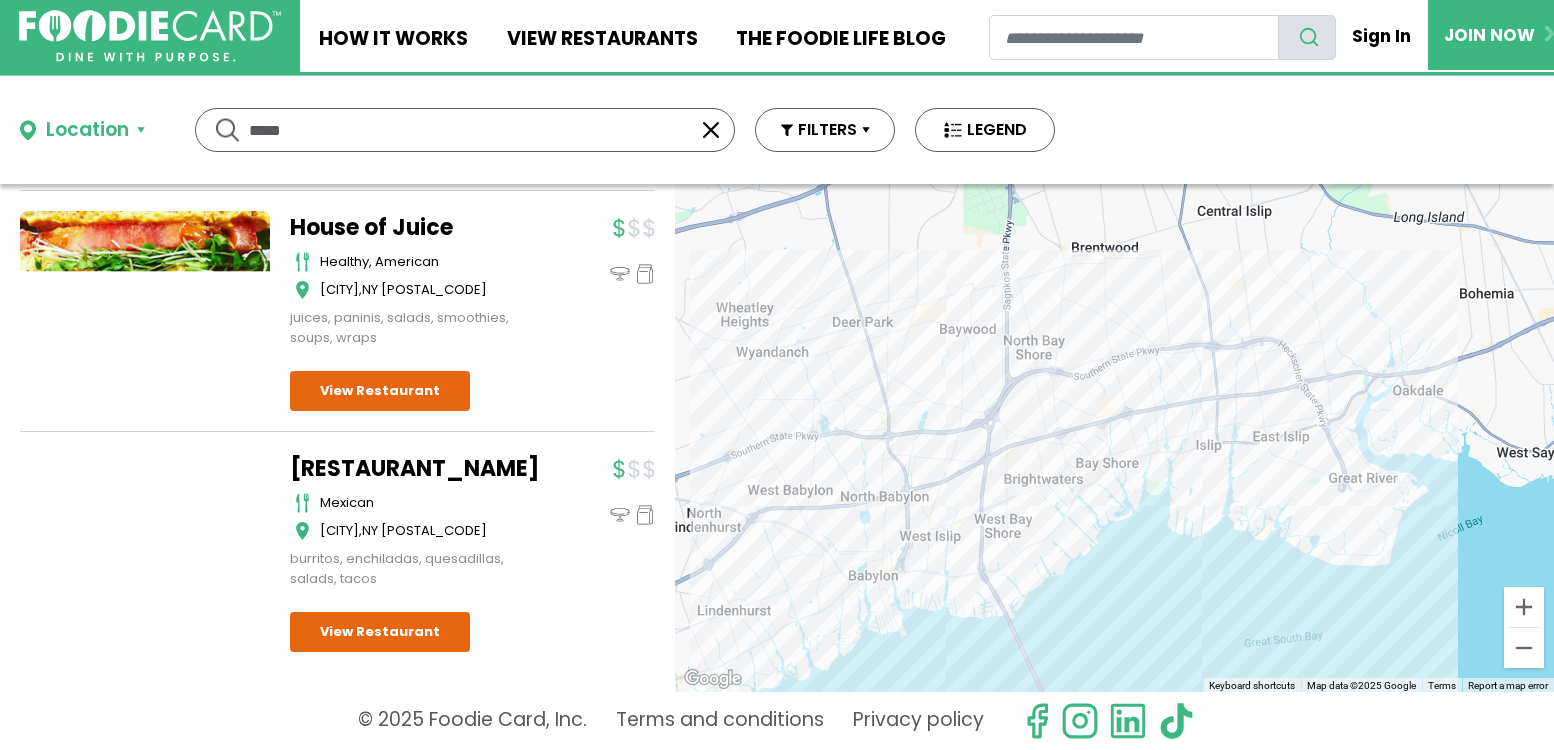 scroll, scrollTop: 5225, scrollLeft: 0, axis: vertical 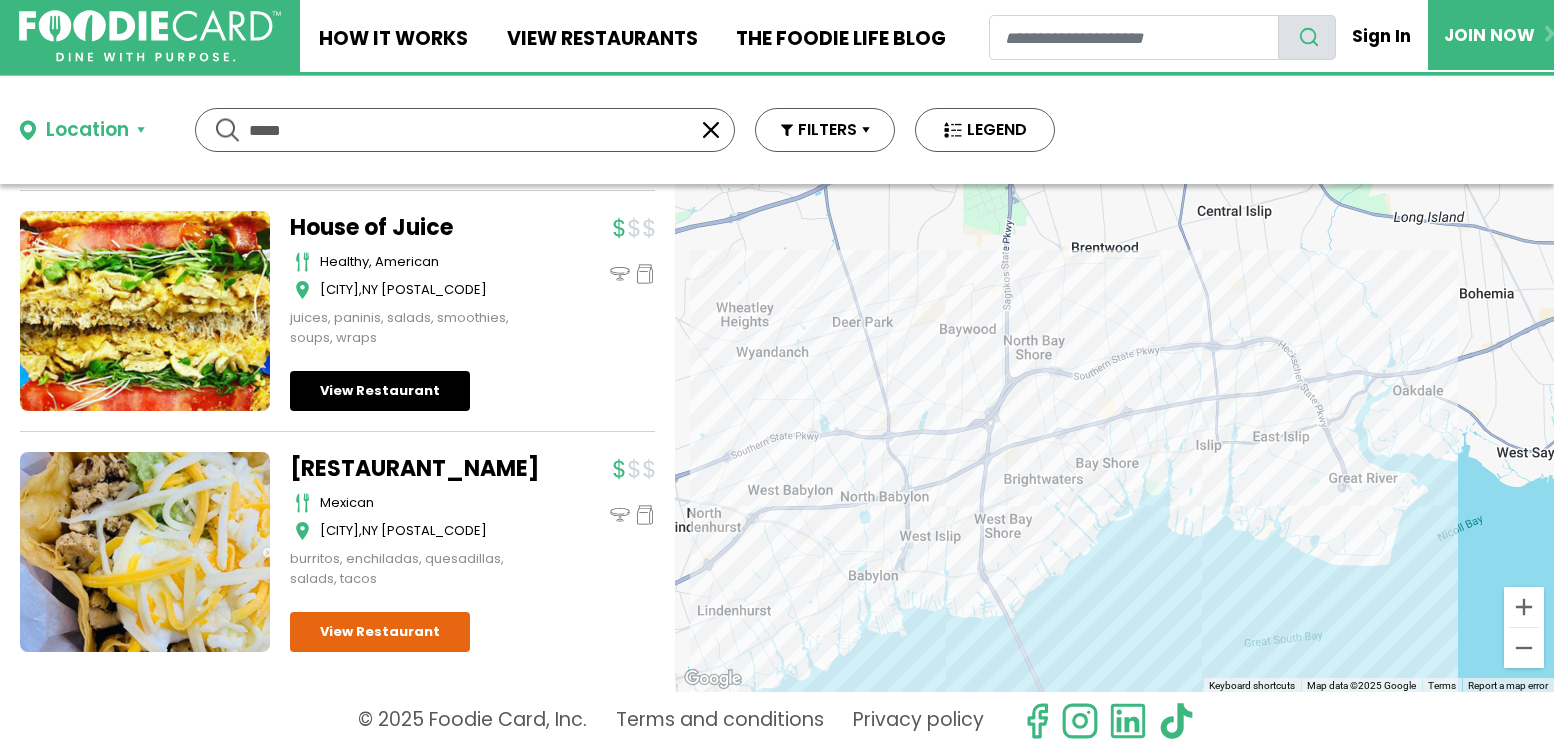 click on "View Restaurant" at bounding box center (380, 391) 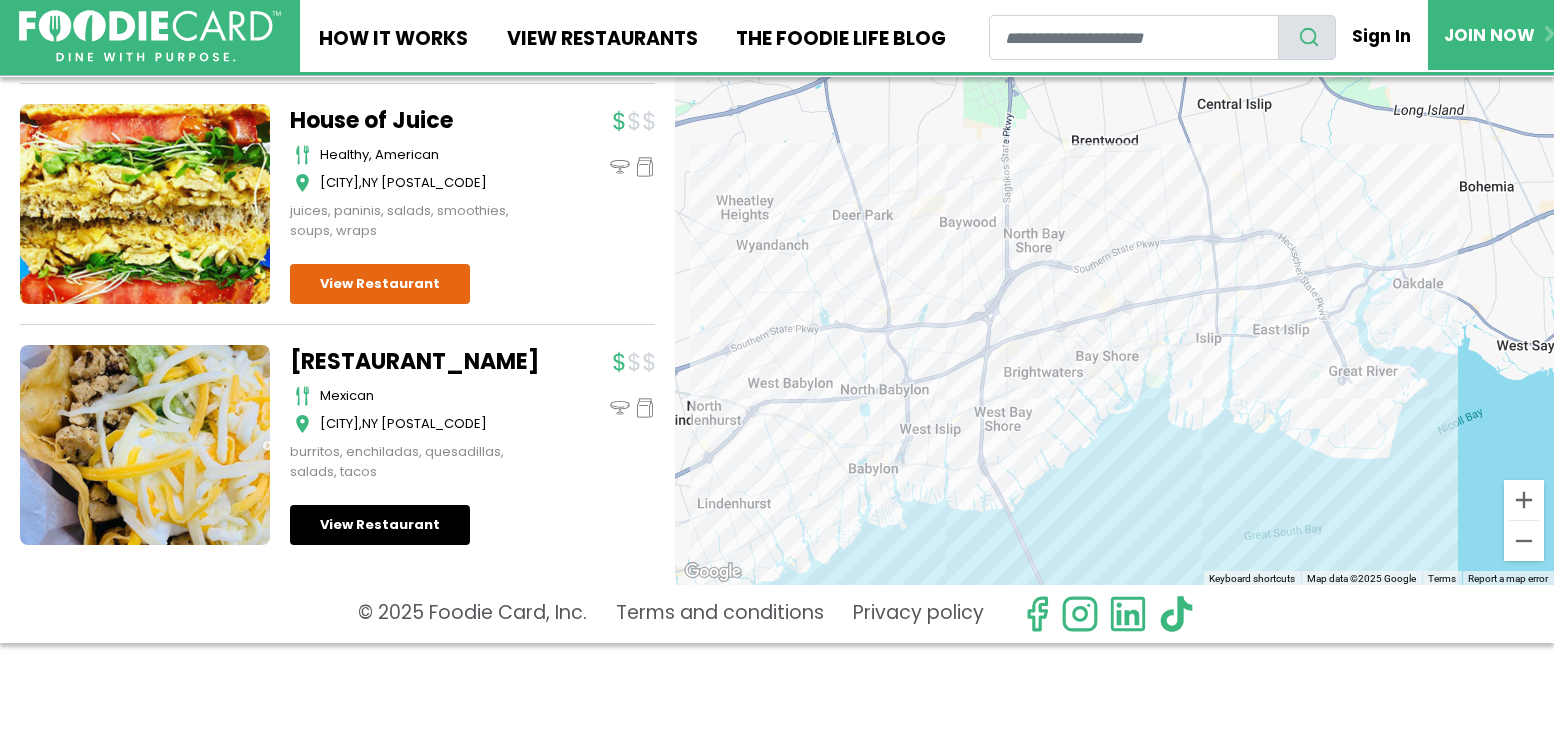 scroll, scrollTop: 106, scrollLeft: 0, axis: vertical 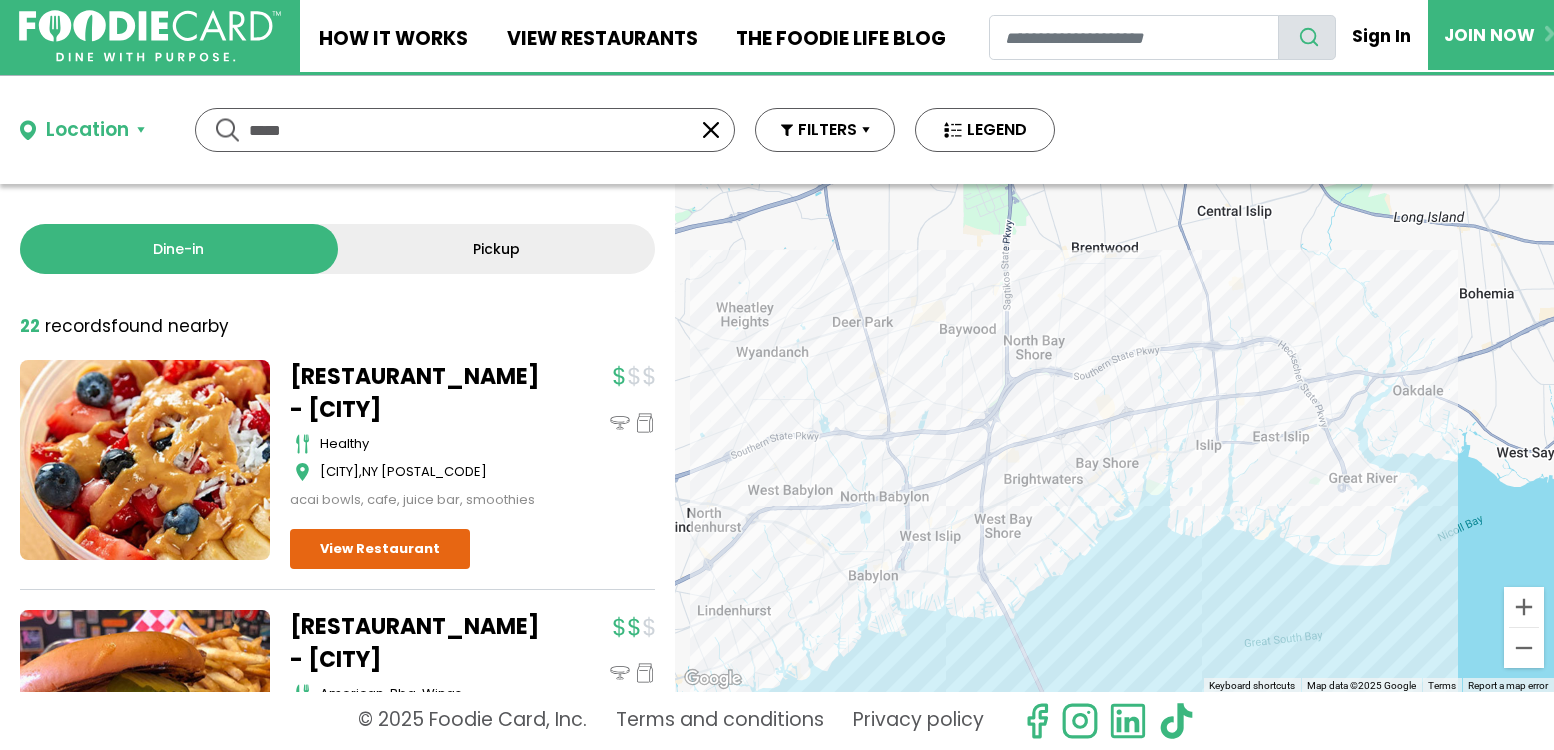drag, startPoint x: 322, startPoint y: 127, endPoint x: 115, endPoint y: 84, distance: 211.41902 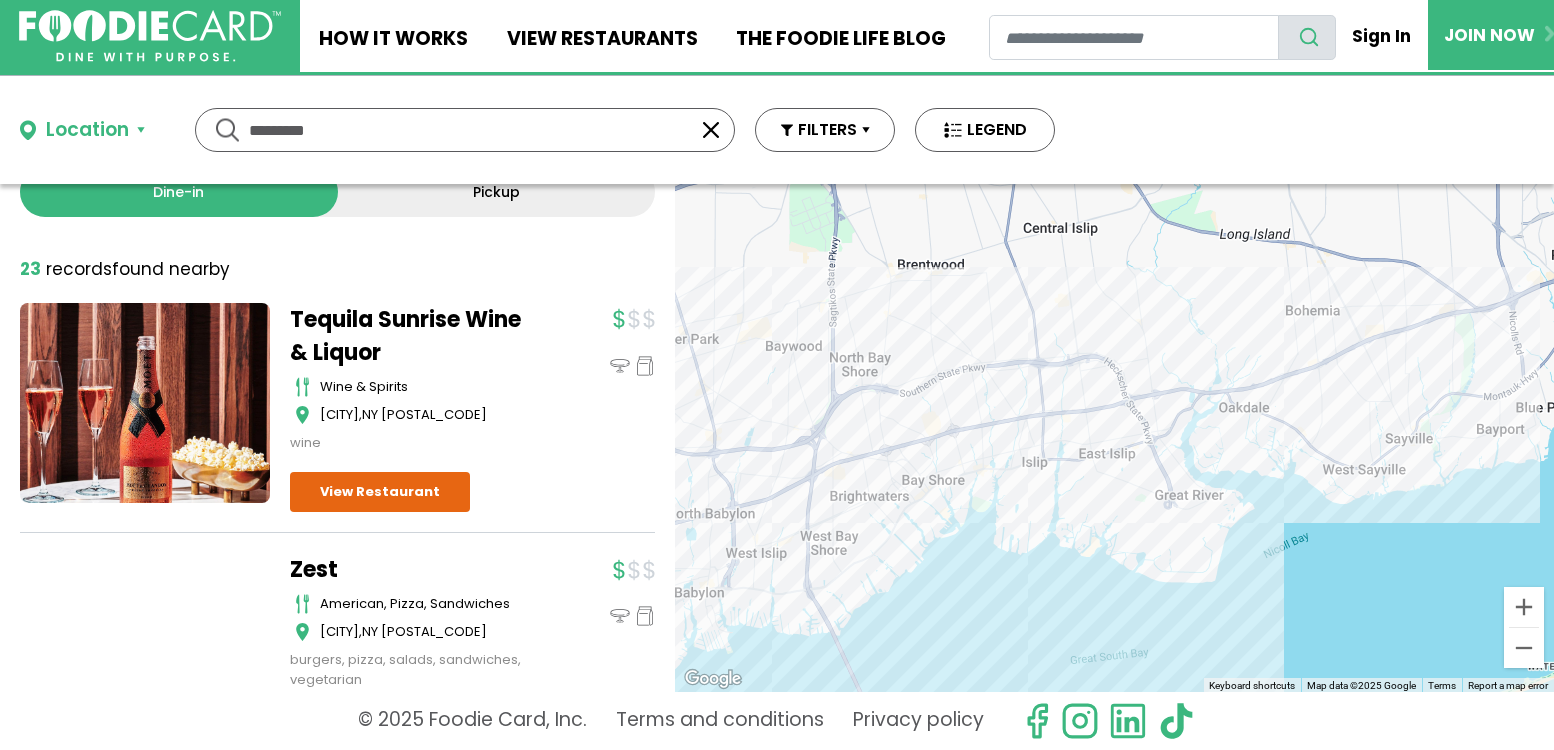 scroll, scrollTop: 55, scrollLeft: 0, axis: vertical 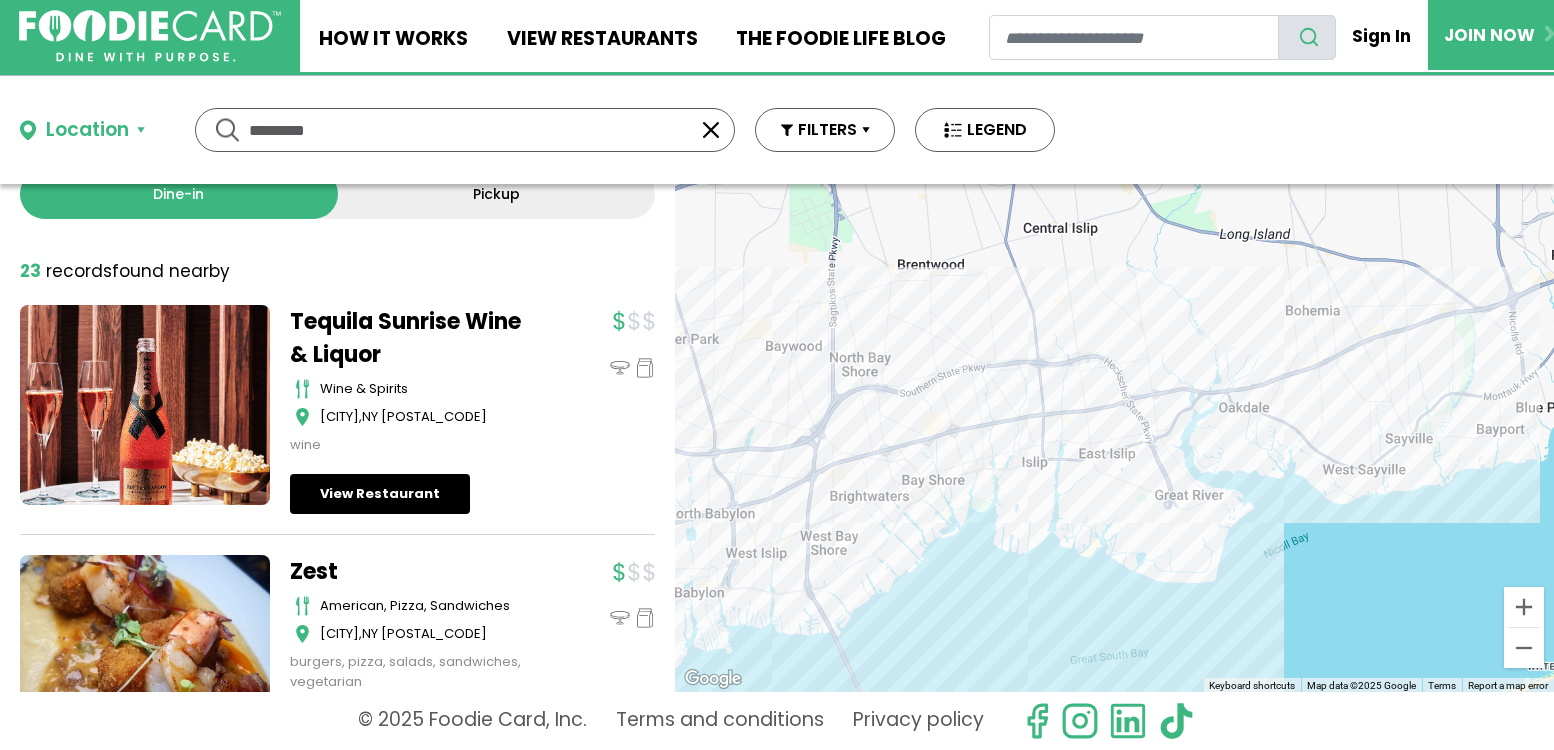 click on "View Restaurant" at bounding box center [380, 494] 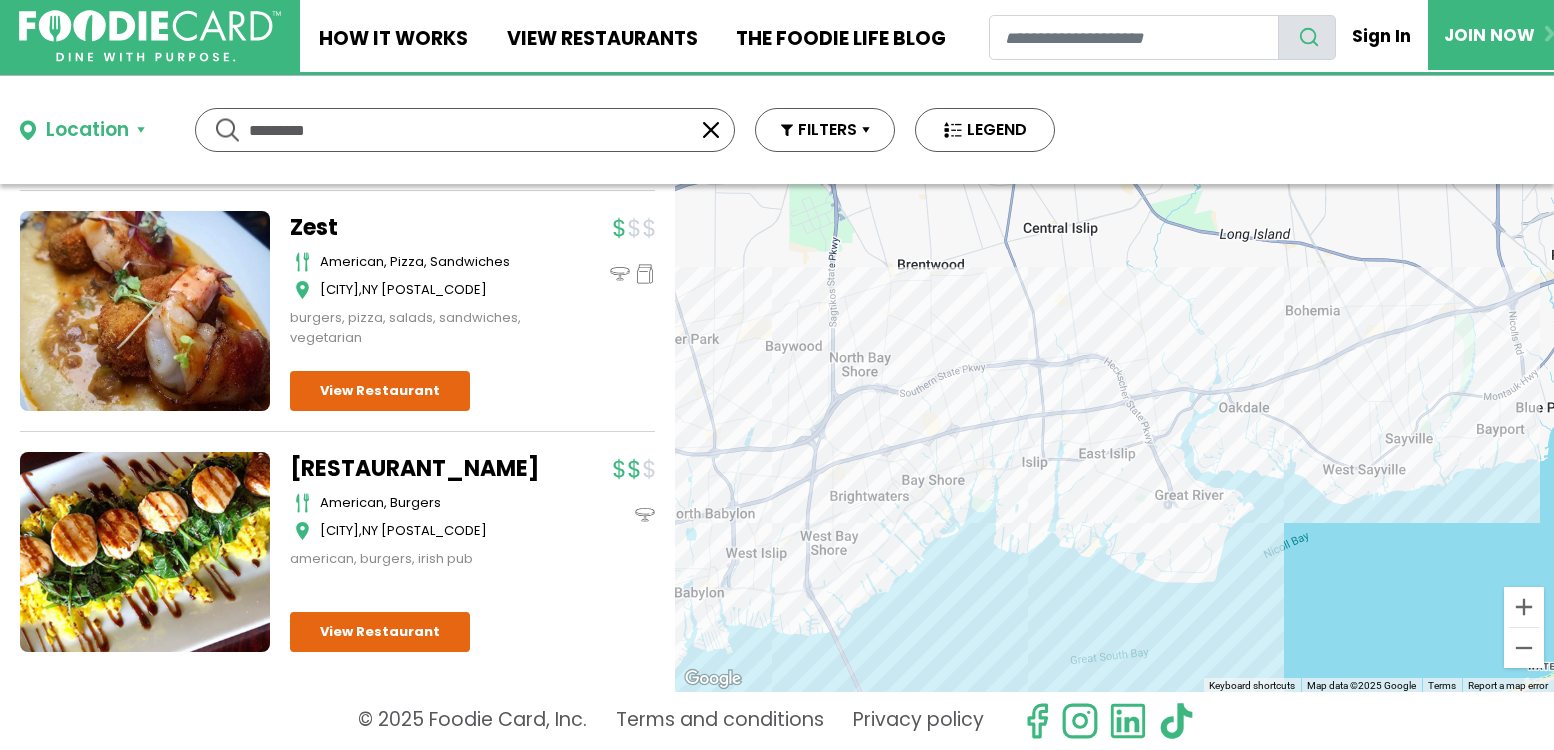 scroll, scrollTop: 398, scrollLeft: 0, axis: vertical 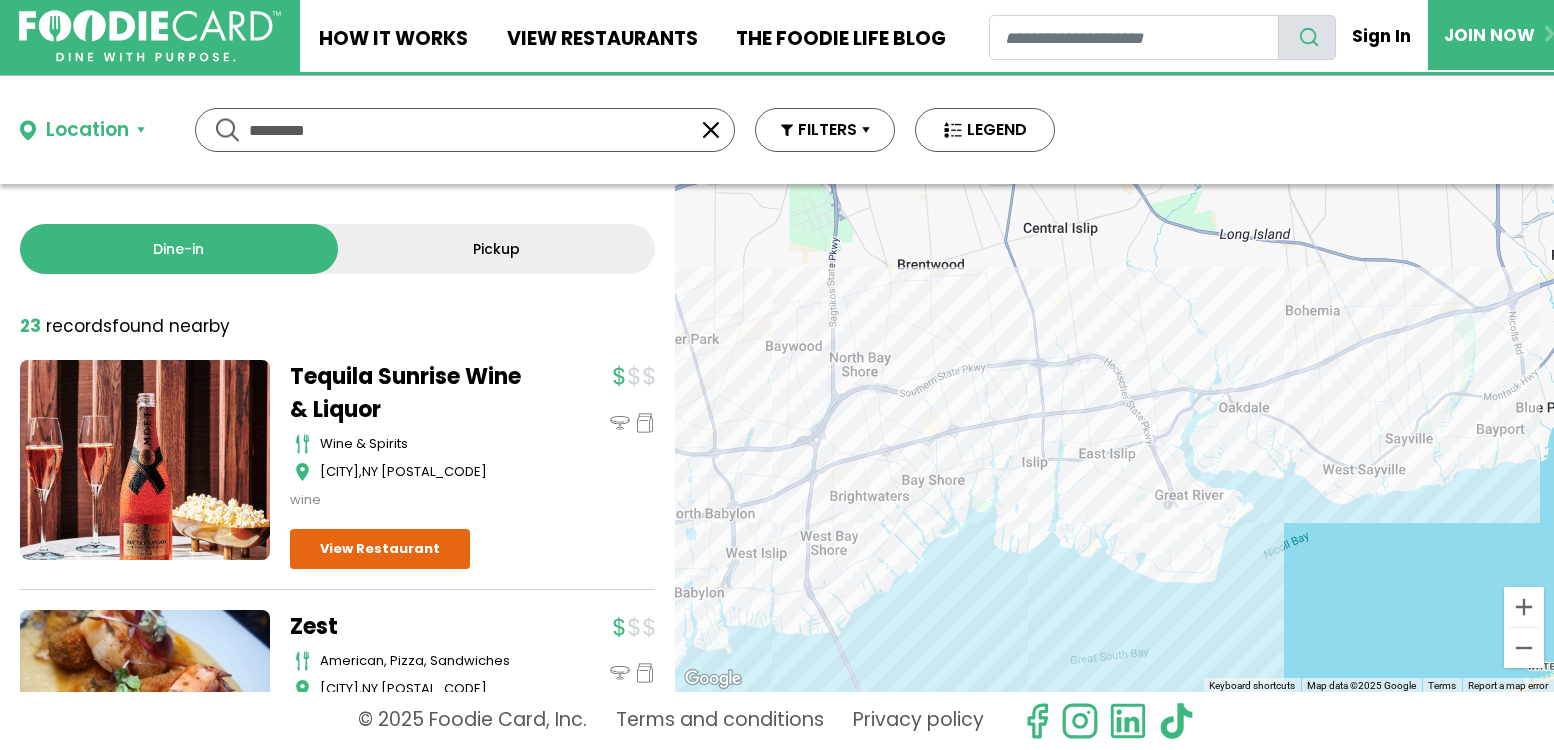 click on "*********" at bounding box center (465, 130) 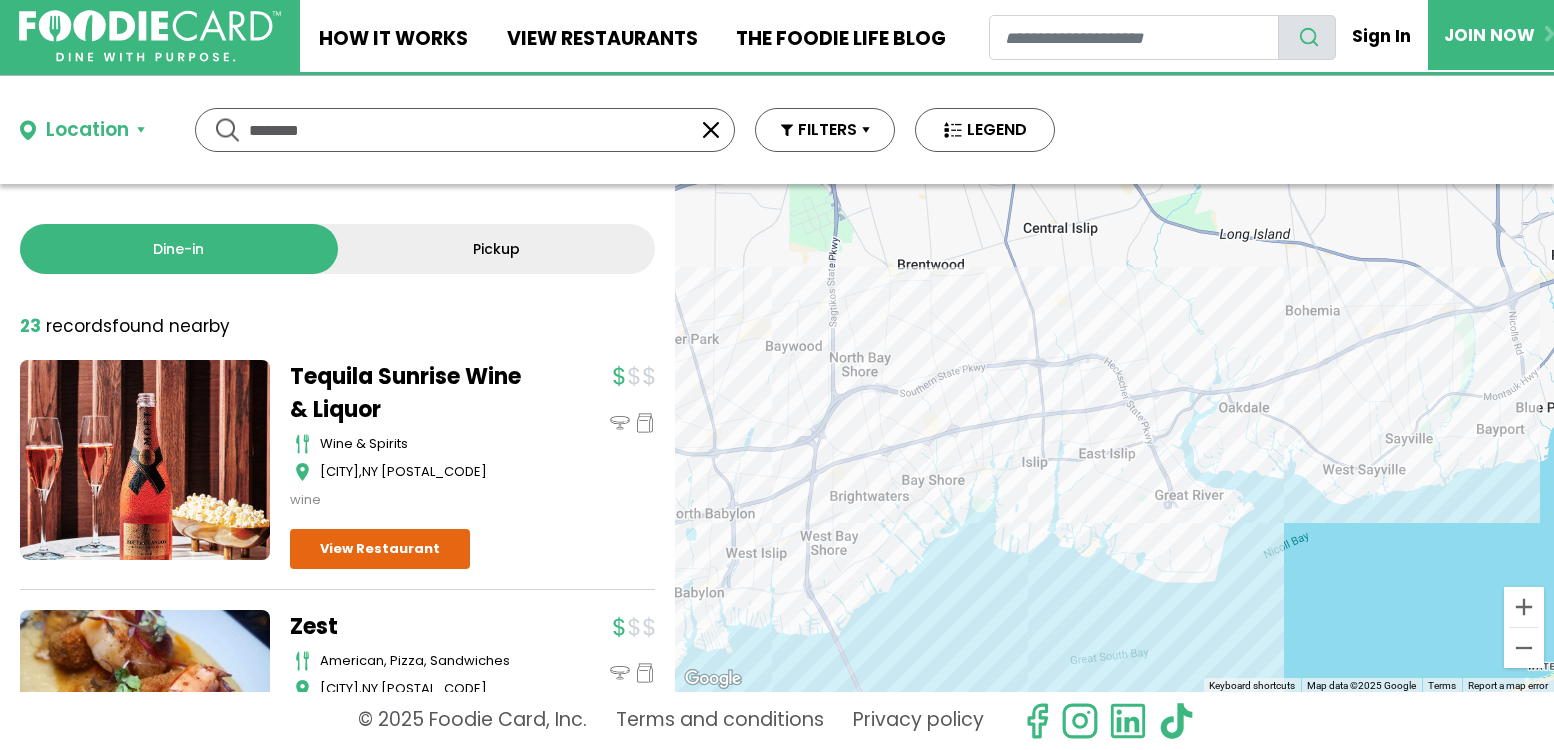 type on "********" 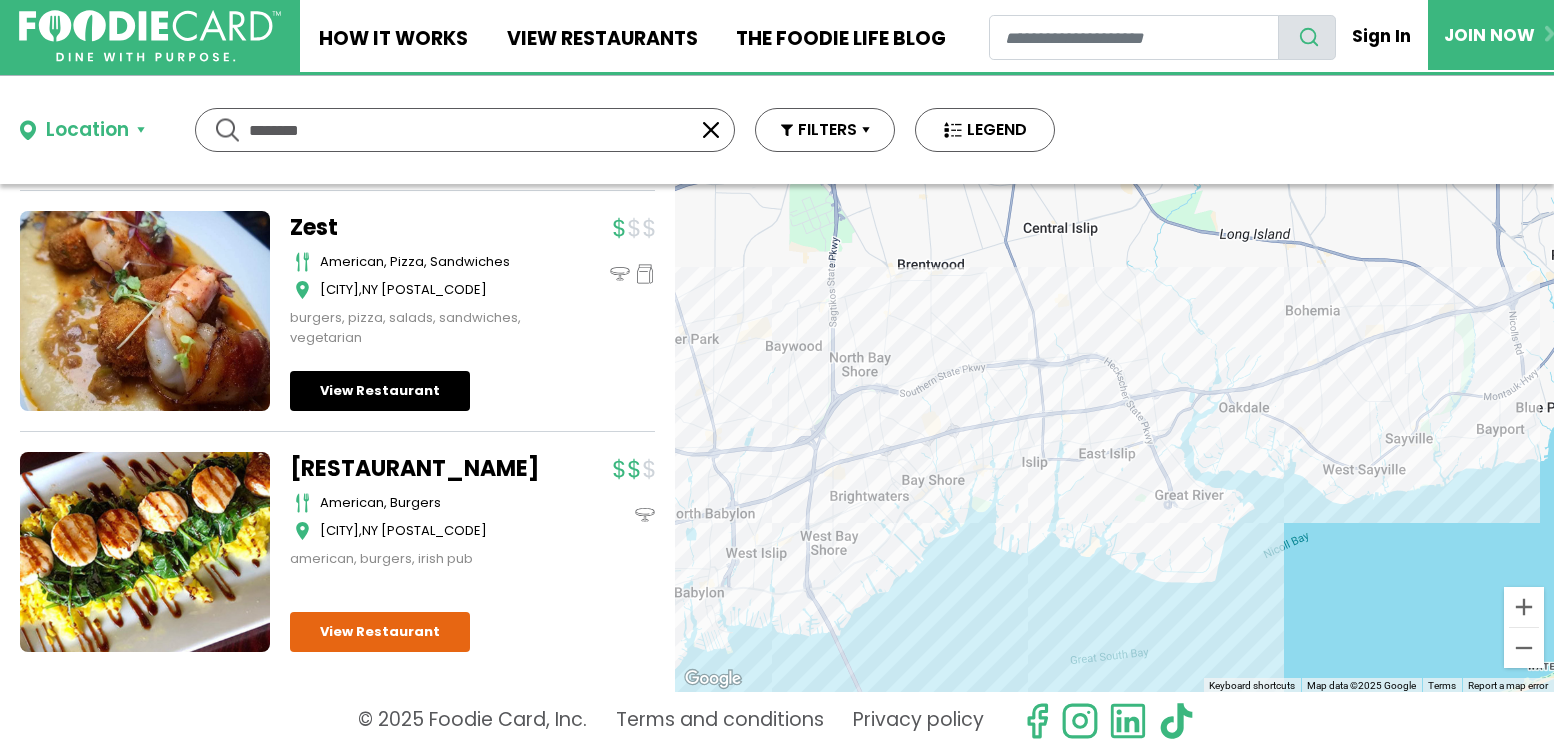 scroll, scrollTop: 398, scrollLeft: 0, axis: vertical 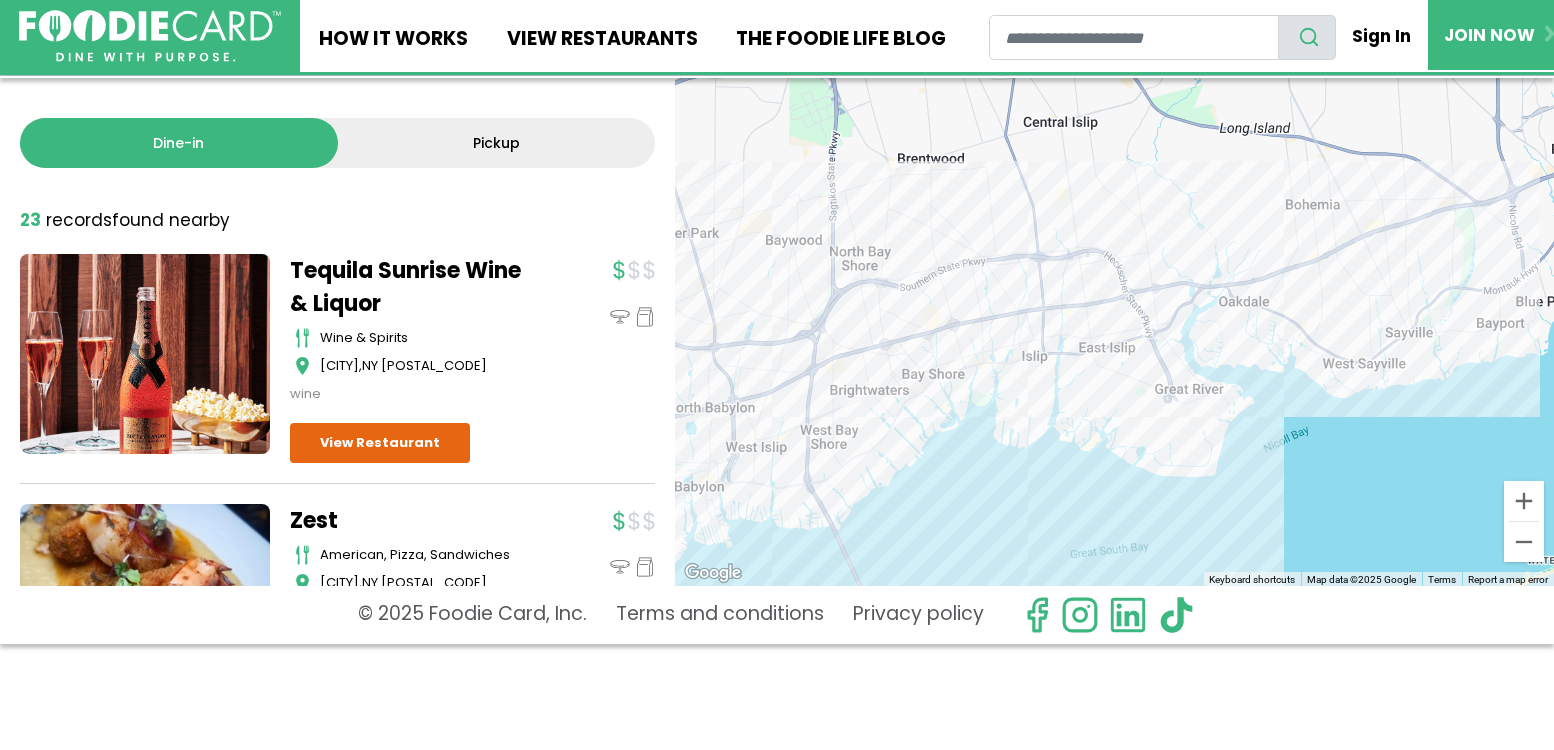 click on "Pickup" at bounding box center (497, 143) 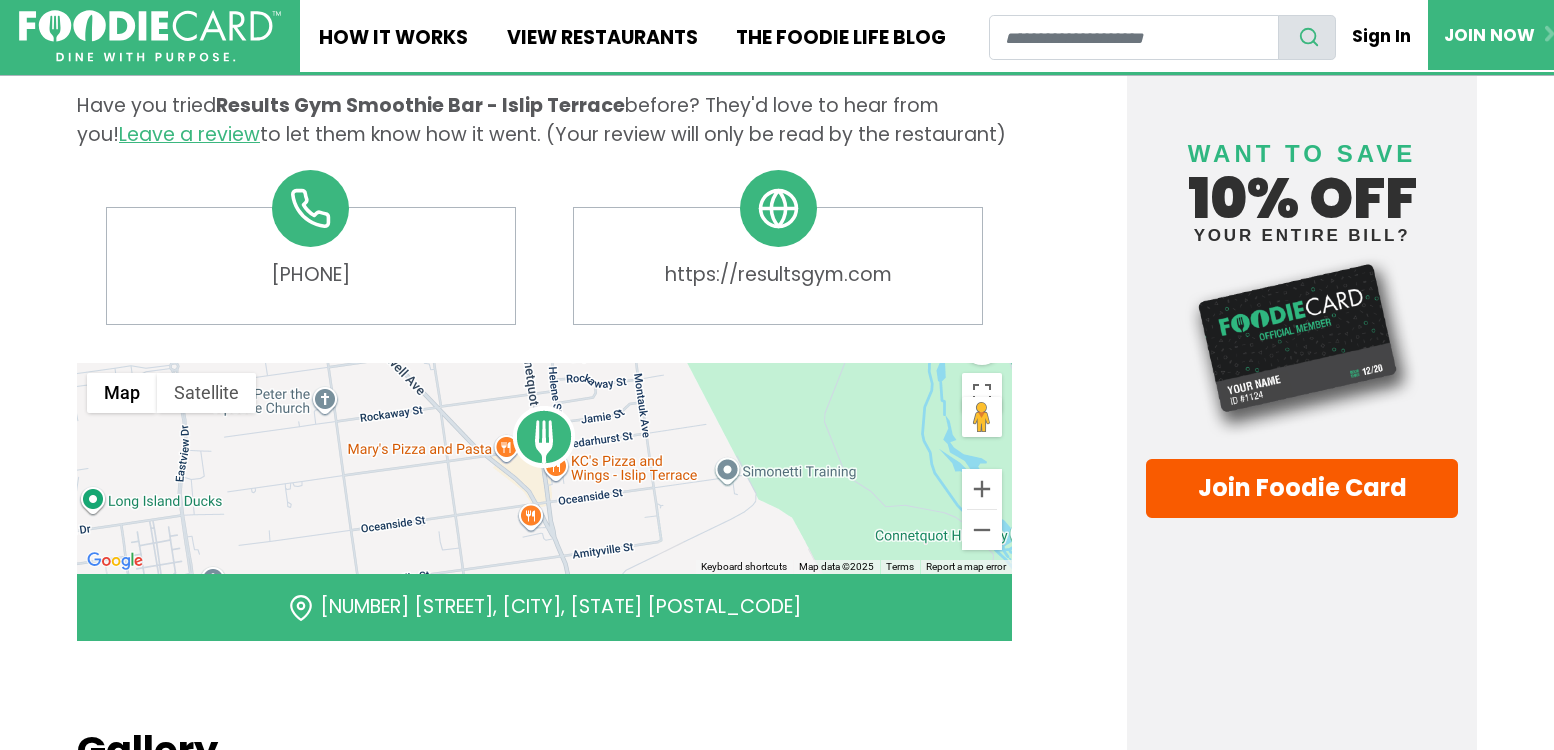 scroll, scrollTop: 1265, scrollLeft: 0, axis: vertical 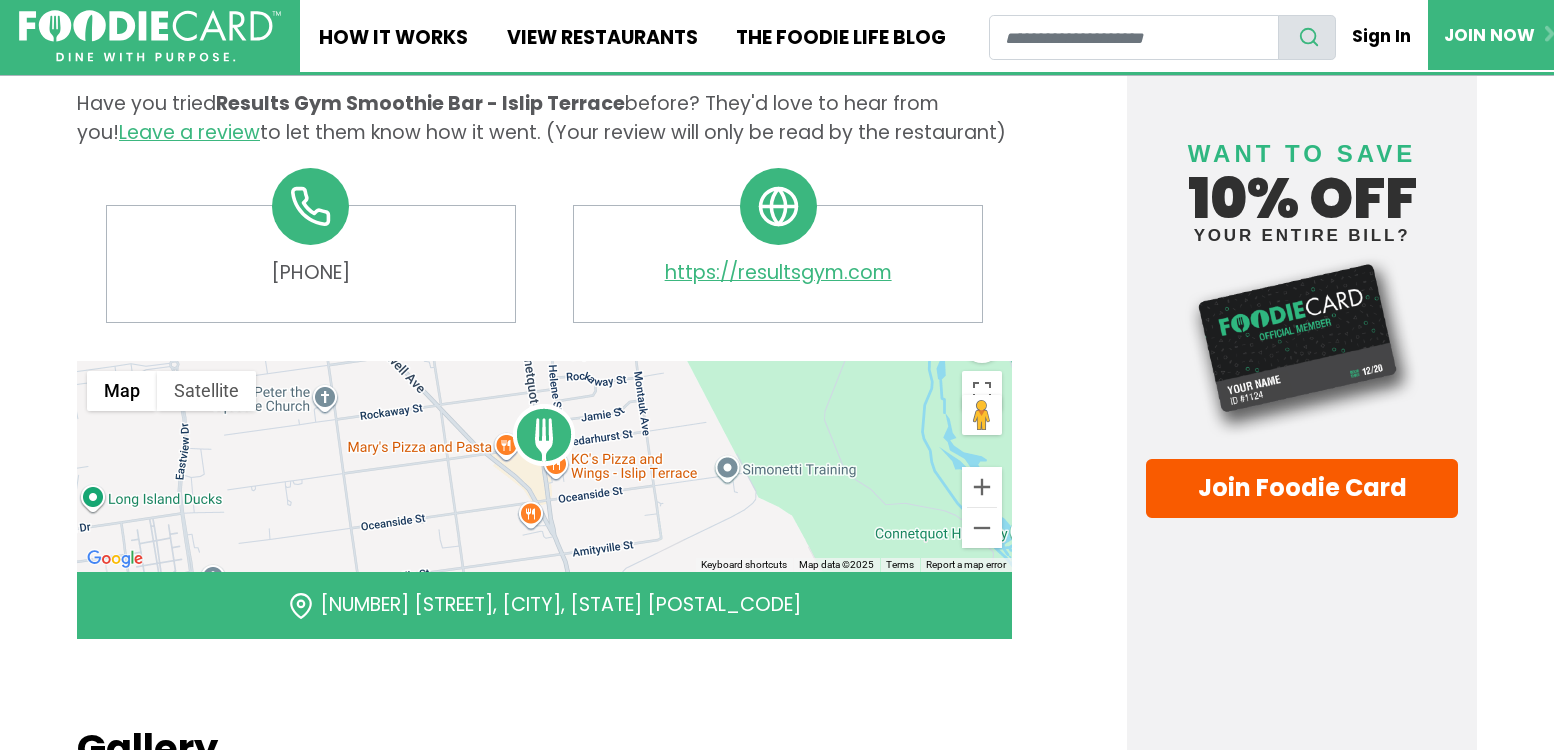 click on "https://resultsgym.com" at bounding box center (777, 273) 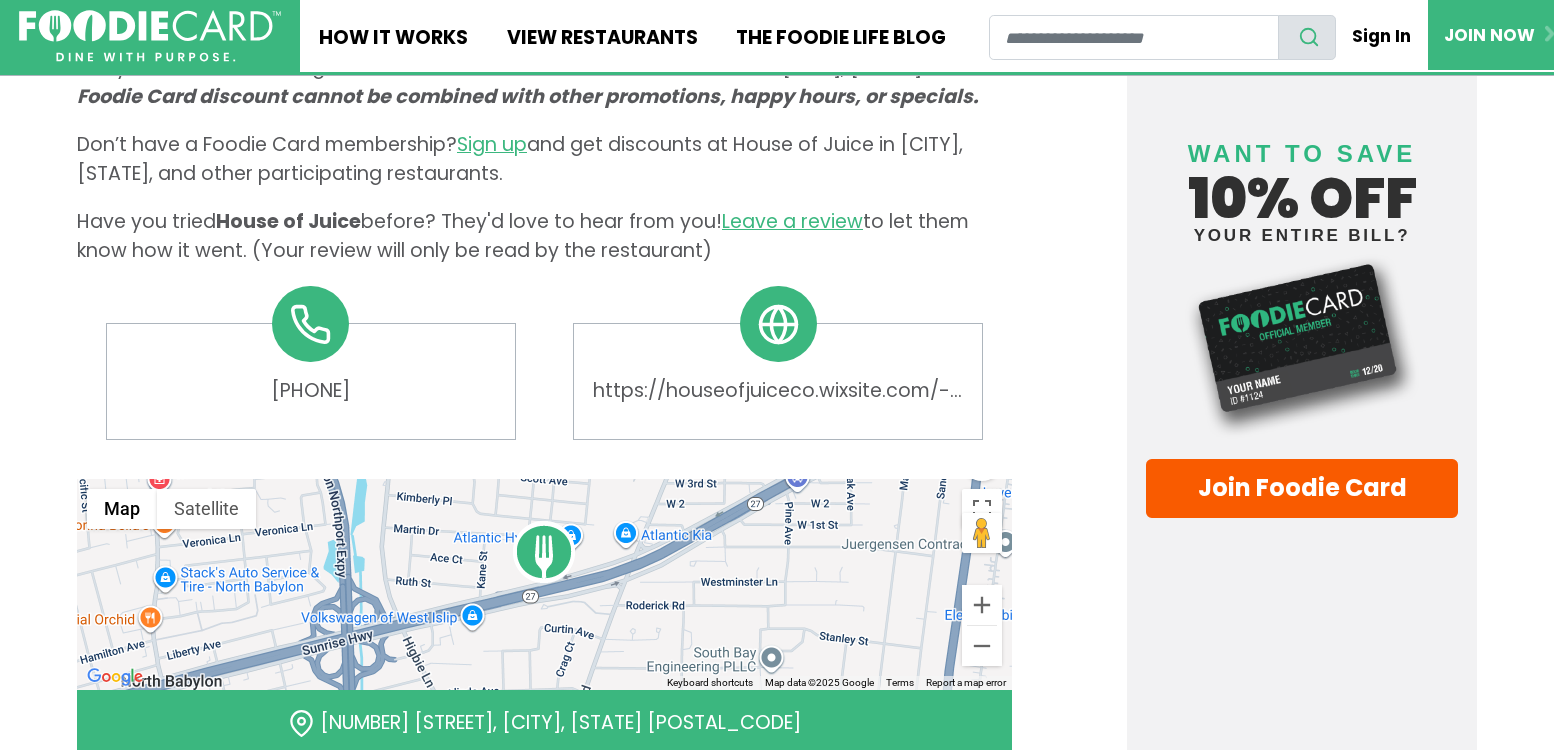 scroll, scrollTop: 1092, scrollLeft: 0, axis: vertical 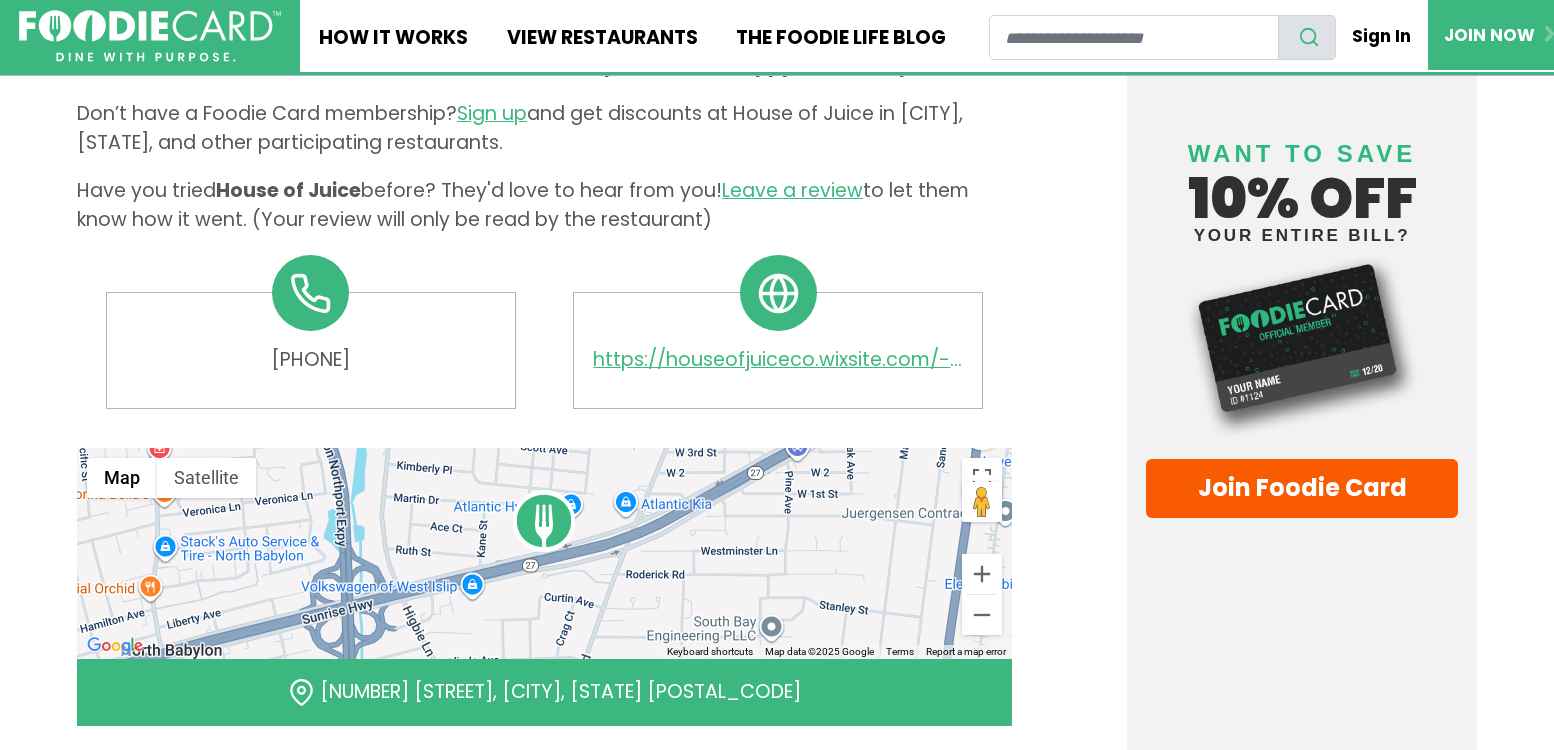 click on "https://houseofjuiceco.wixsite.com/-hoj" at bounding box center [777, 360] 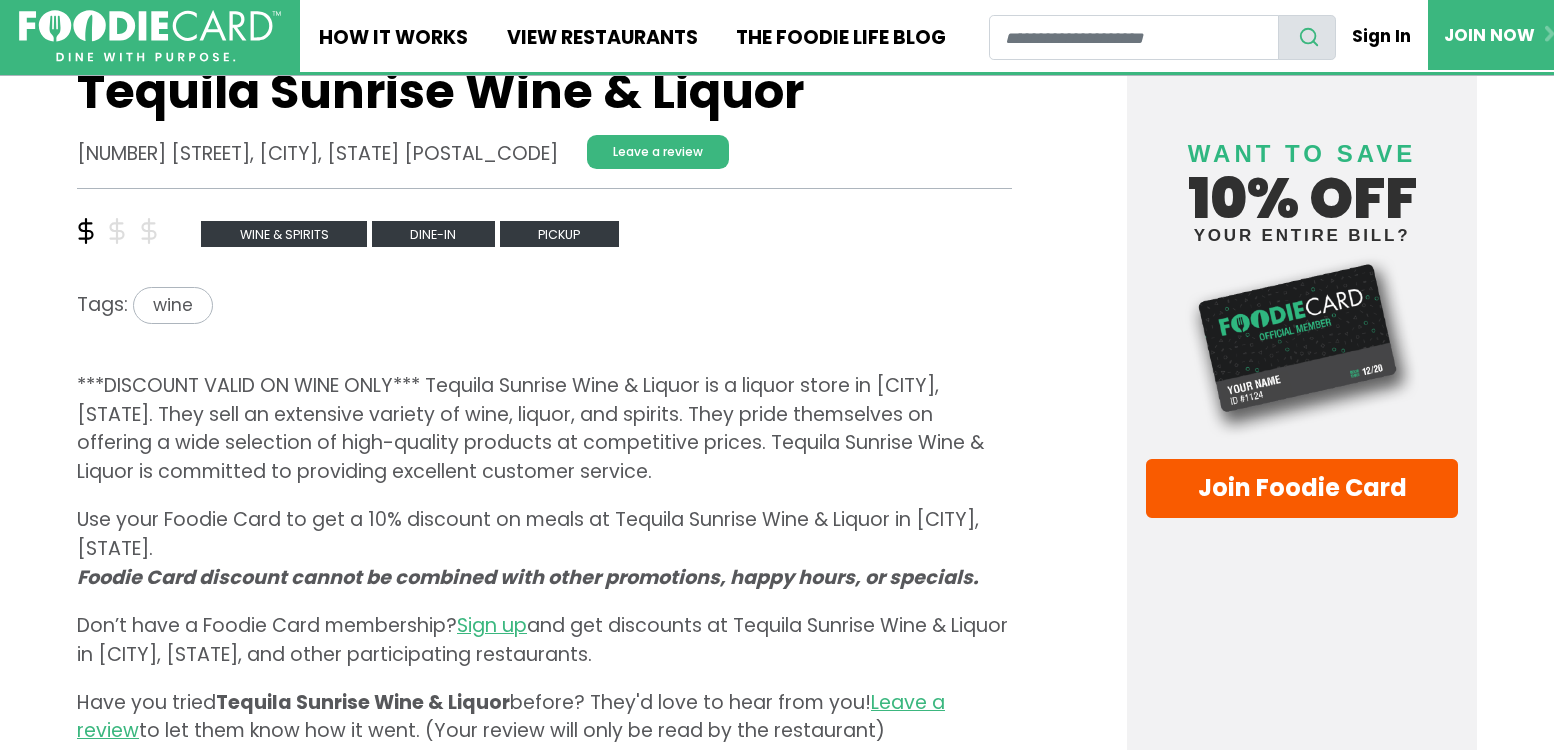 scroll, scrollTop: 611, scrollLeft: 0, axis: vertical 